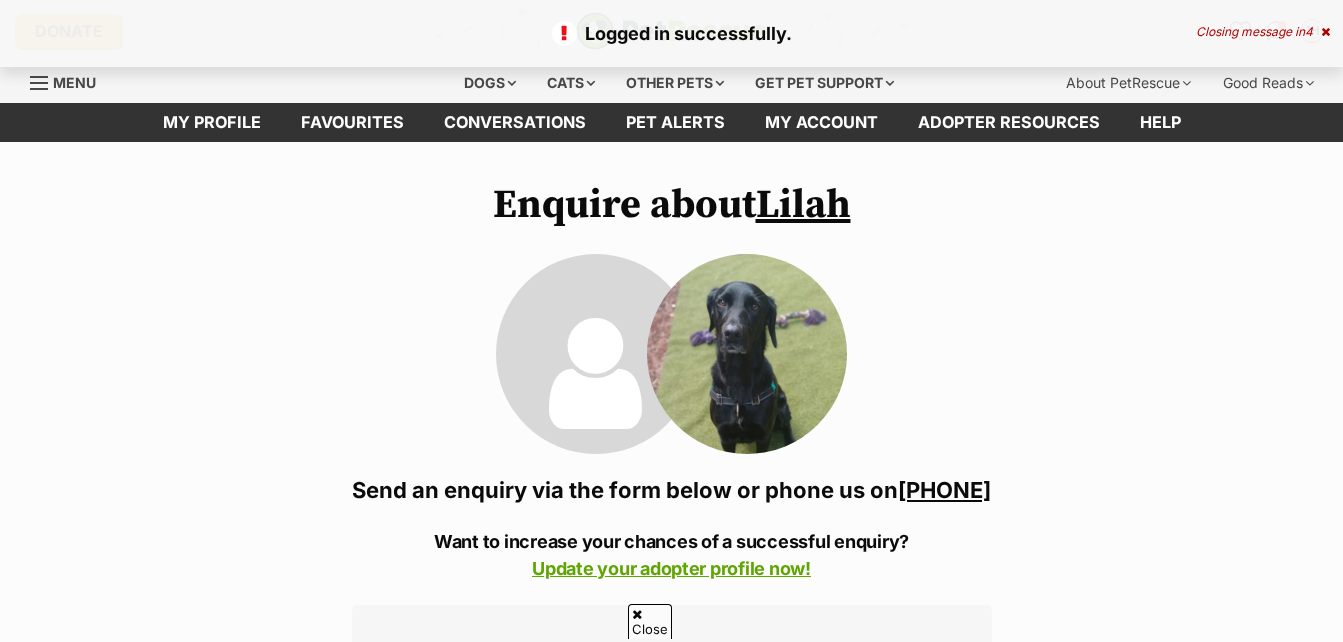 scroll, scrollTop: 200, scrollLeft: 0, axis: vertical 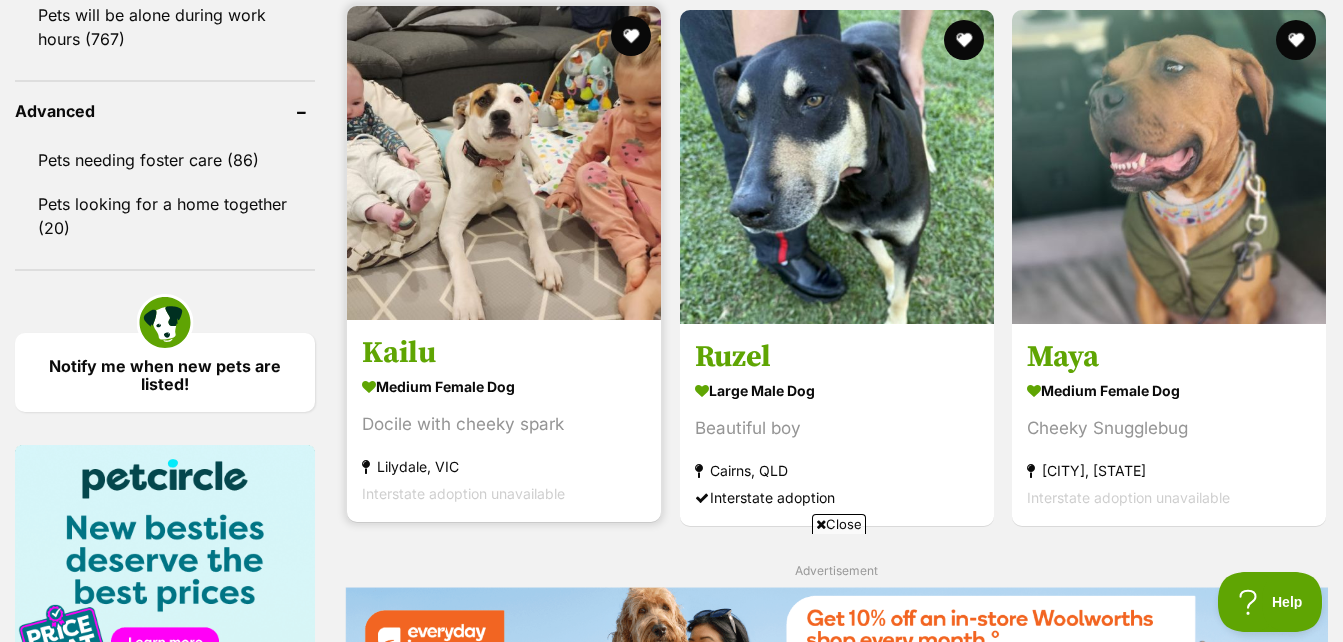 click on "Kailu" at bounding box center [504, 354] 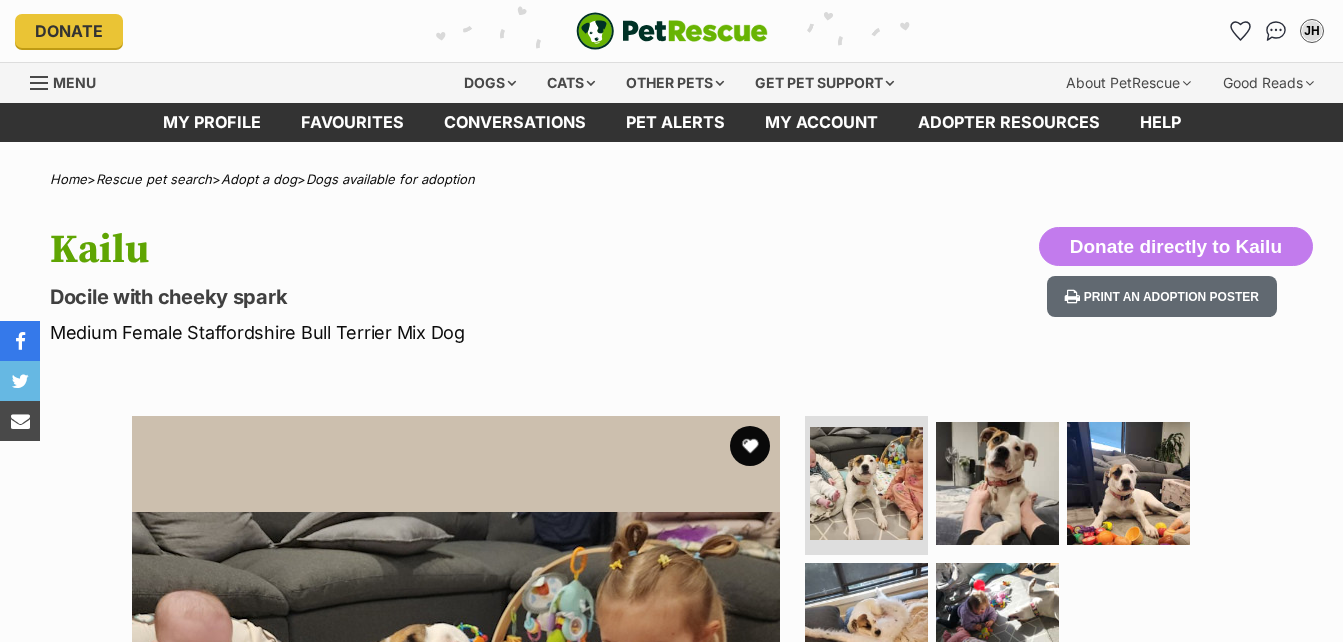 scroll, scrollTop: 0, scrollLeft: 0, axis: both 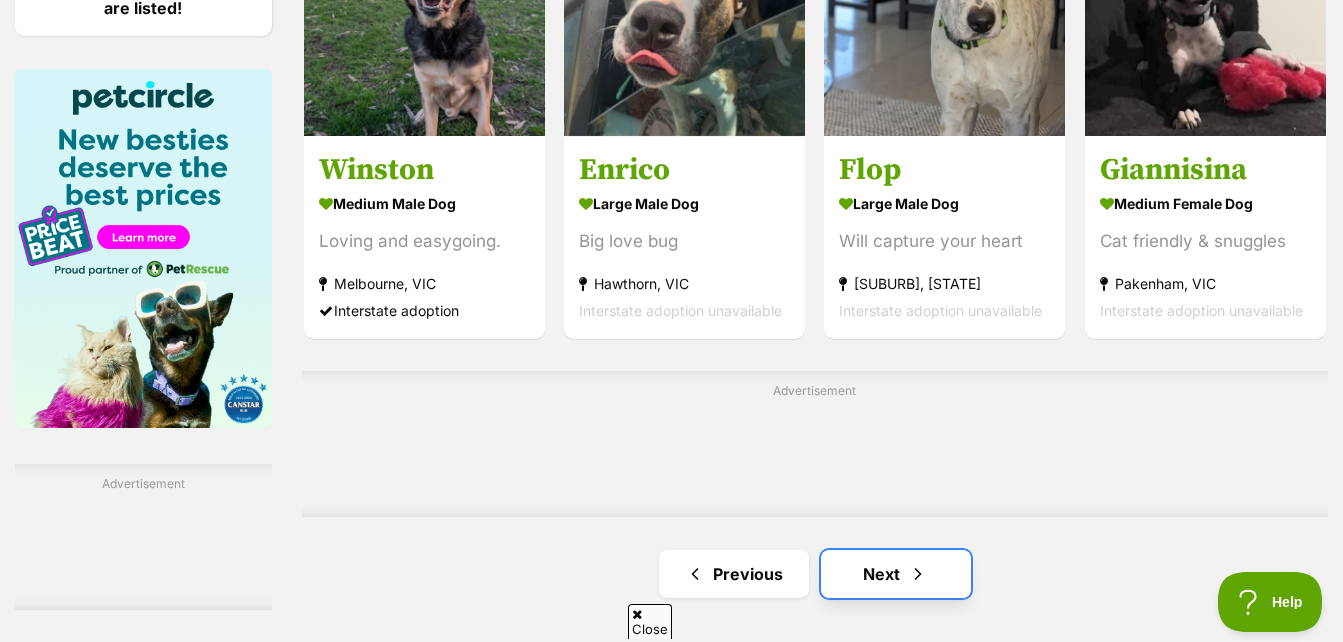 click on "Next" at bounding box center (896, 574) 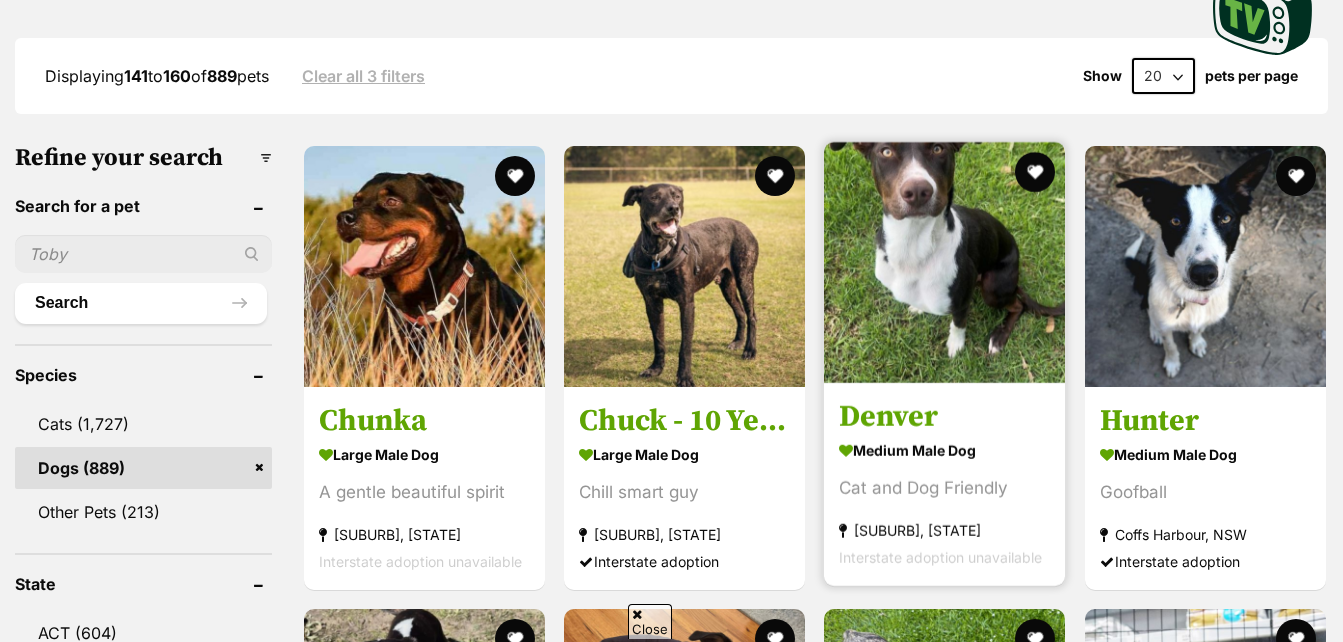 scroll, scrollTop: 600, scrollLeft: 0, axis: vertical 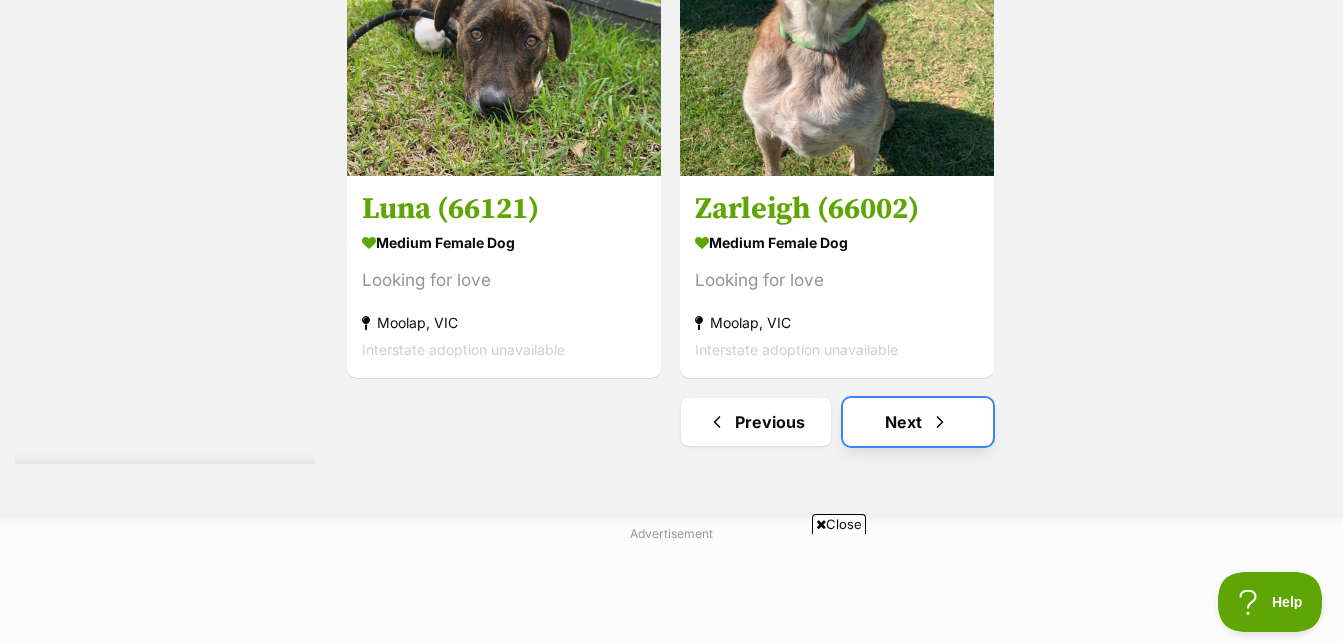 click at bounding box center [940, 422] 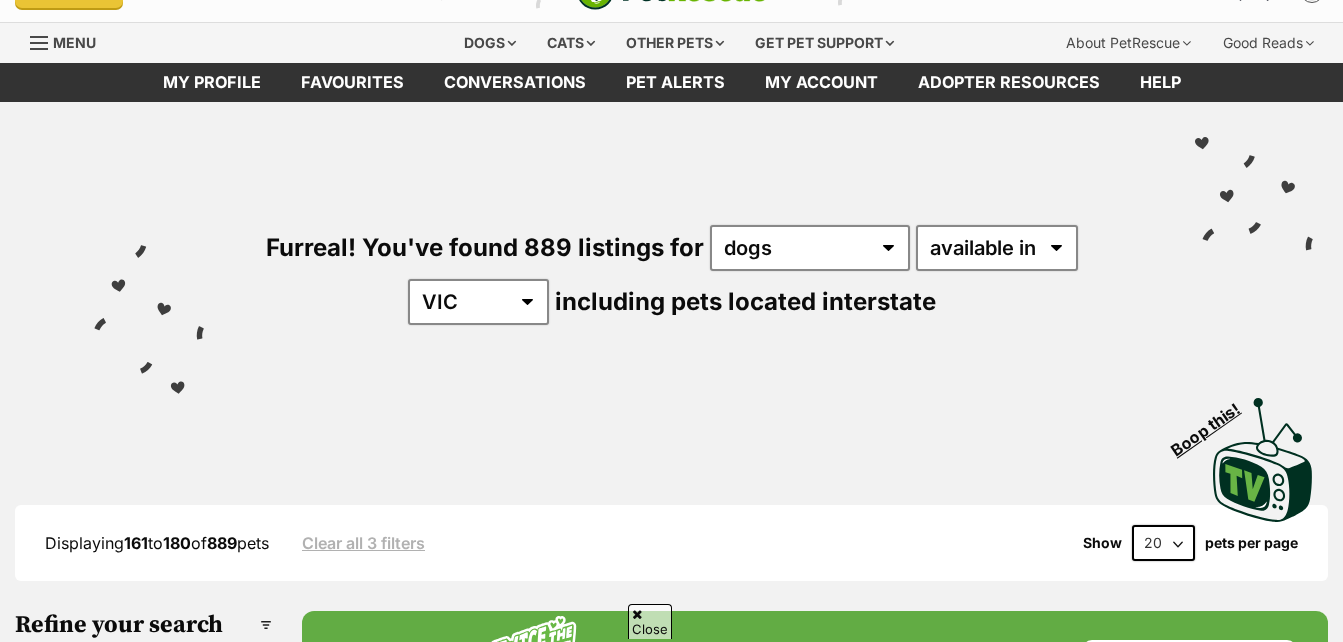 scroll, scrollTop: 400, scrollLeft: 0, axis: vertical 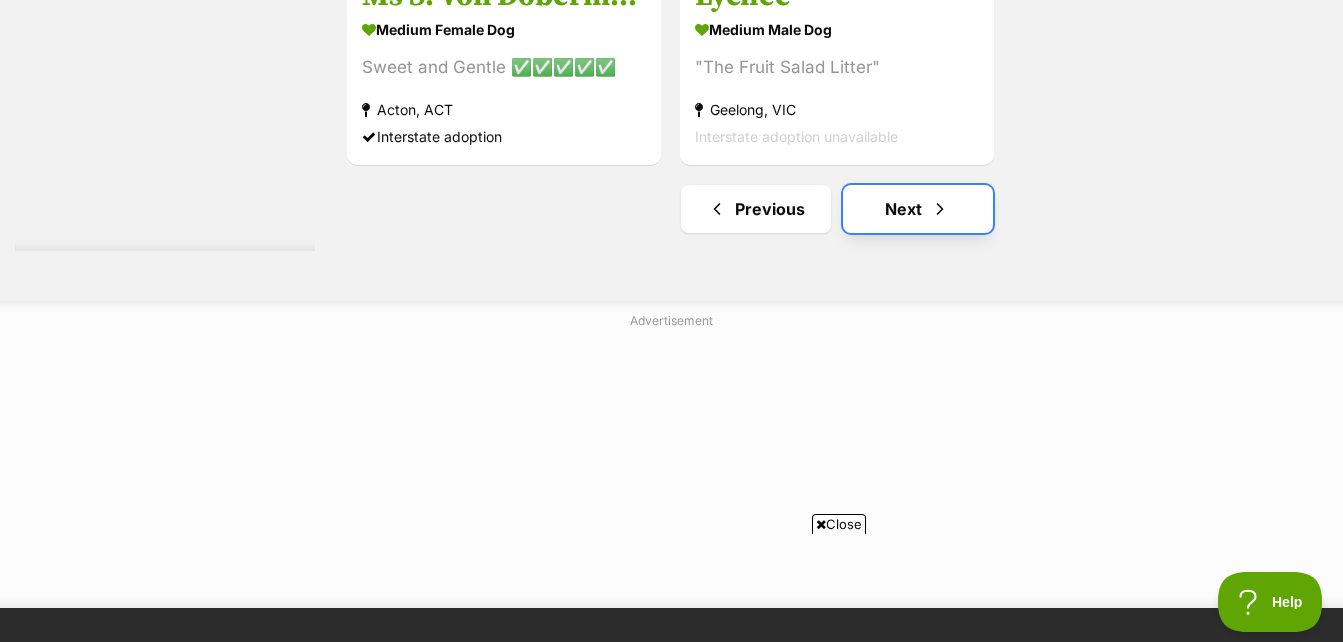 click at bounding box center (940, 209) 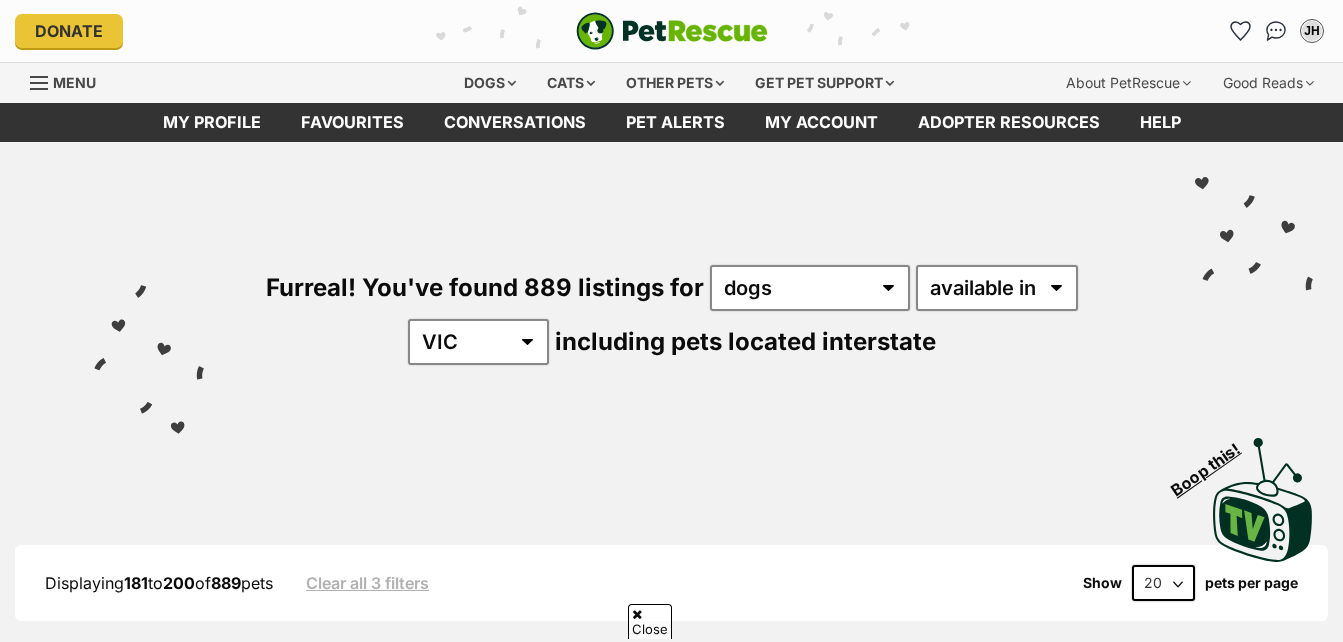 scroll, scrollTop: 300, scrollLeft: 0, axis: vertical 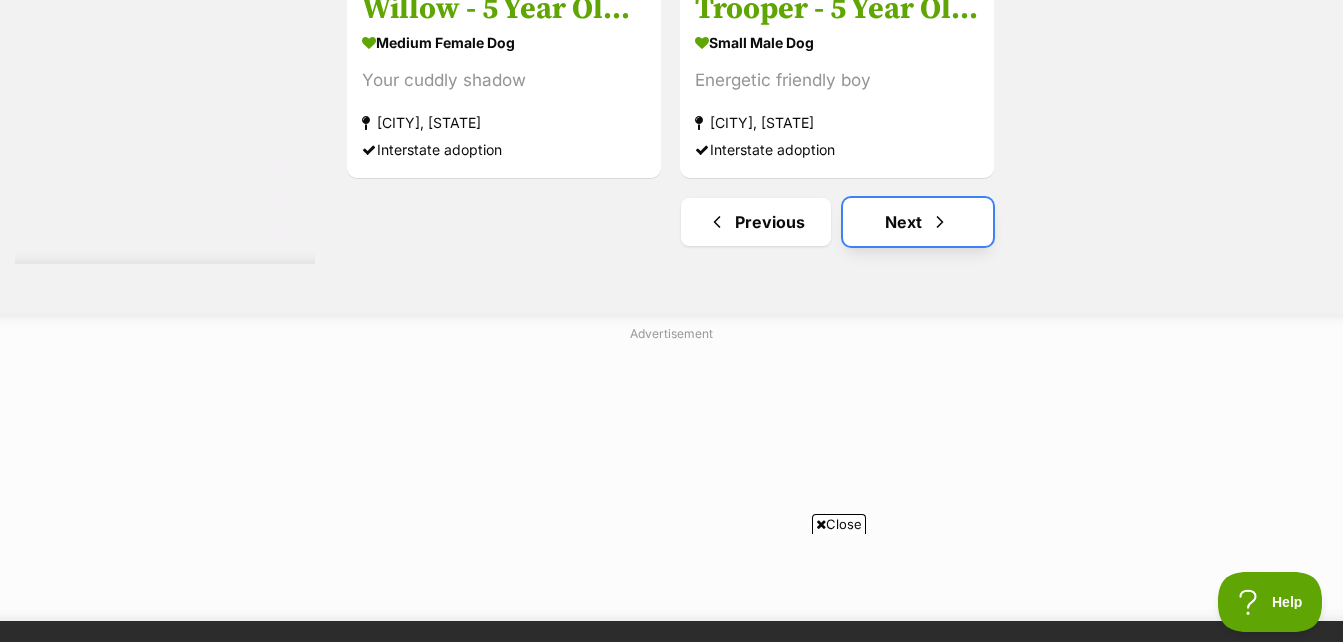 click at bounding box center [940, 222] 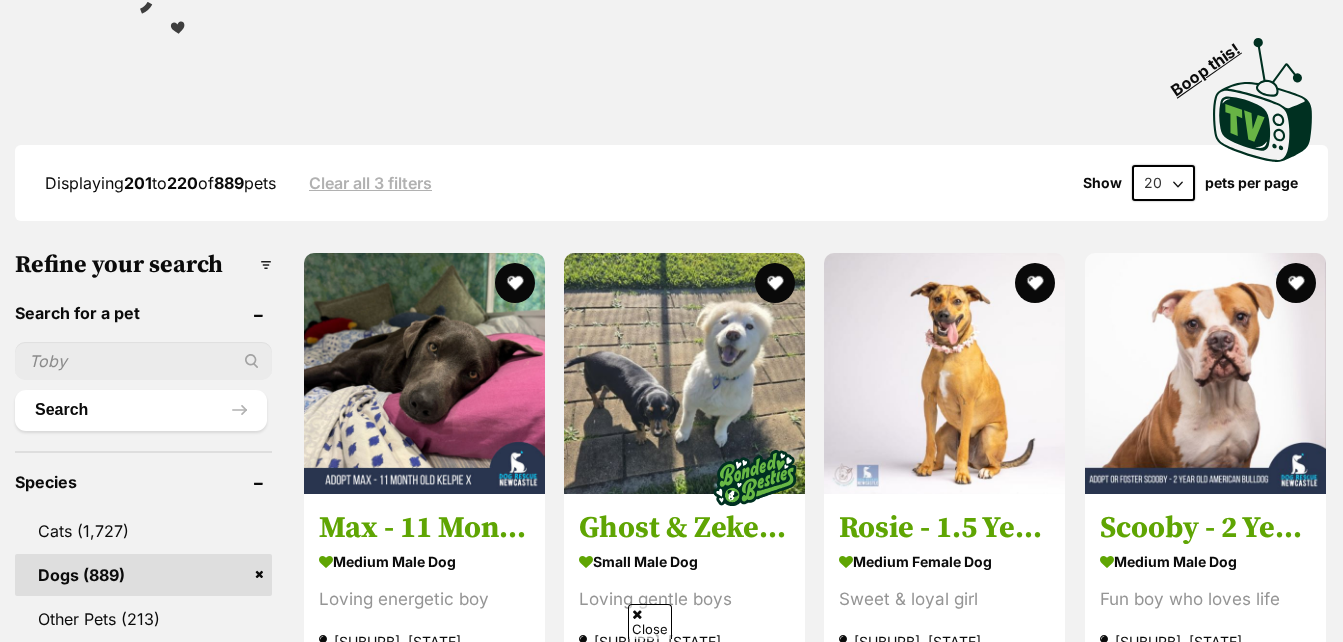 scroll, scrollTop: 488, scrollLeft: 0, axis: vertical 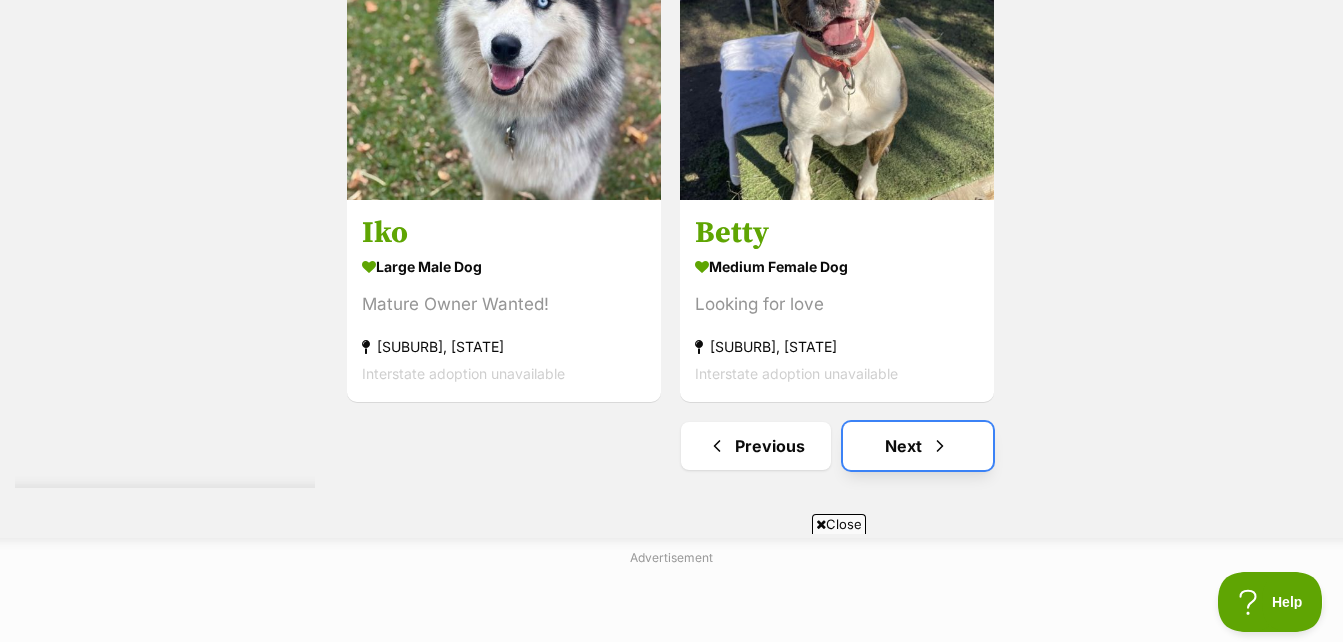 click at bounding box center (940, 446) 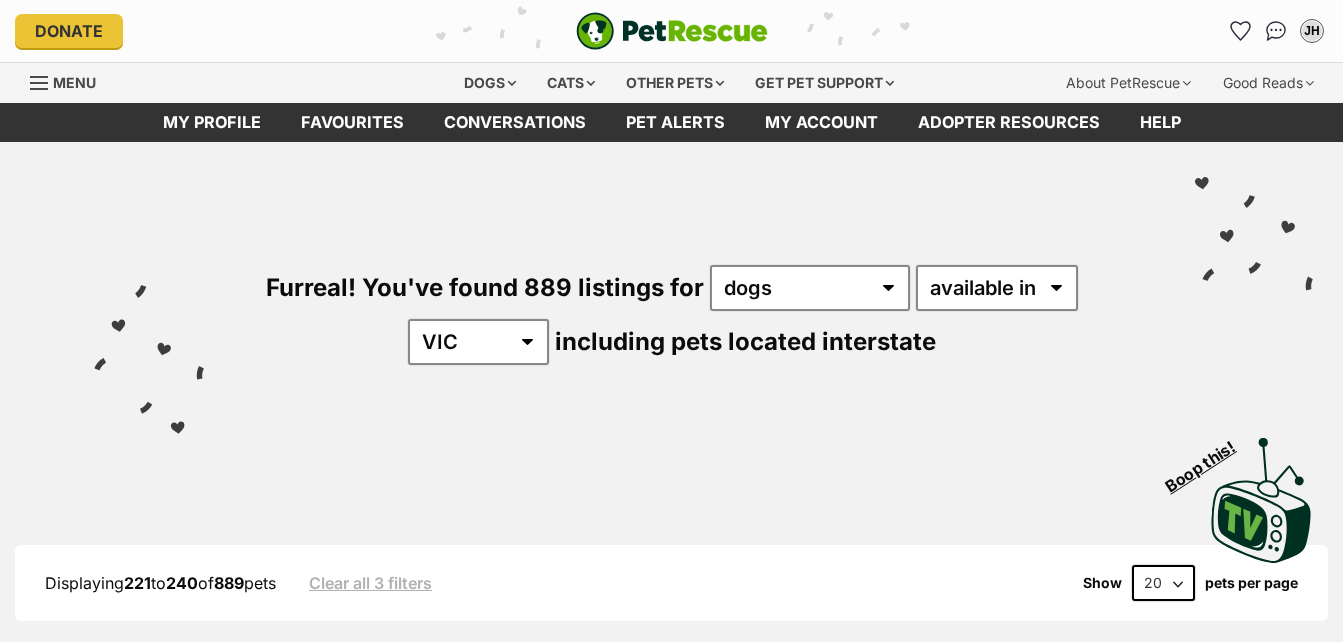 scroll, scrollTop: 0, scrollLeft: 0, axis: both 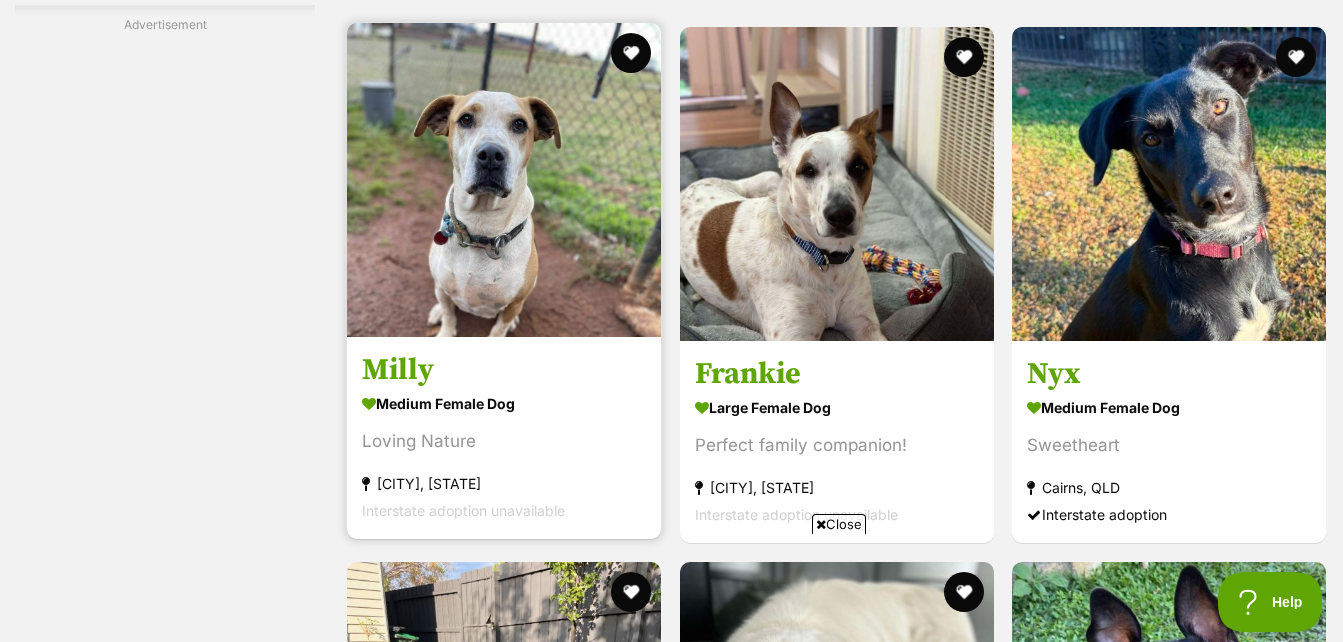 click on "Milly" at bounding box center (504, 370) 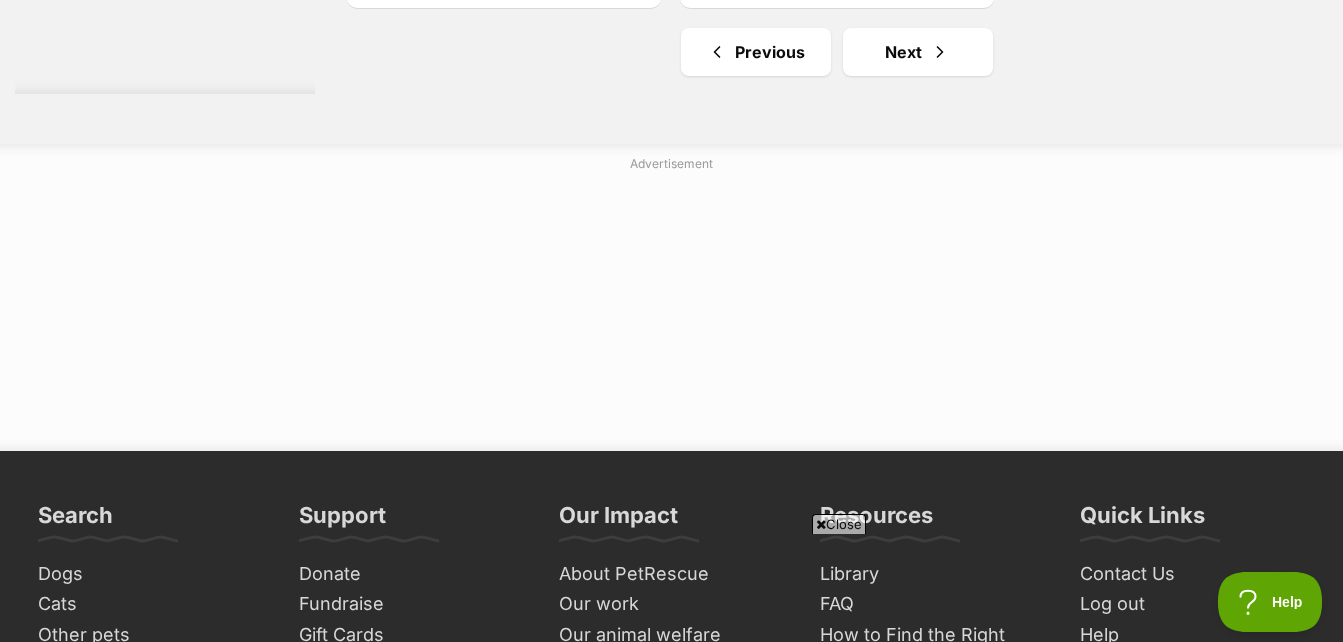 scroll, scrollTop: 5500, scrollLeft: 0, axis: vertical 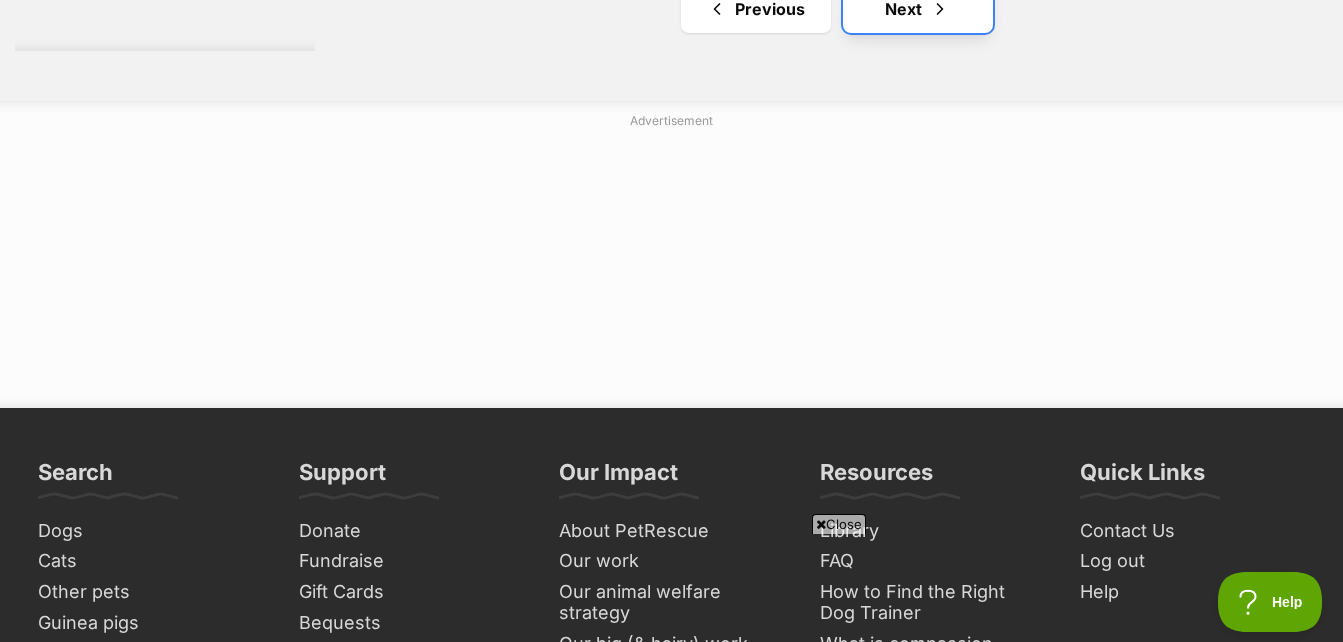 click on "Next" at bounding box center (918, 9) 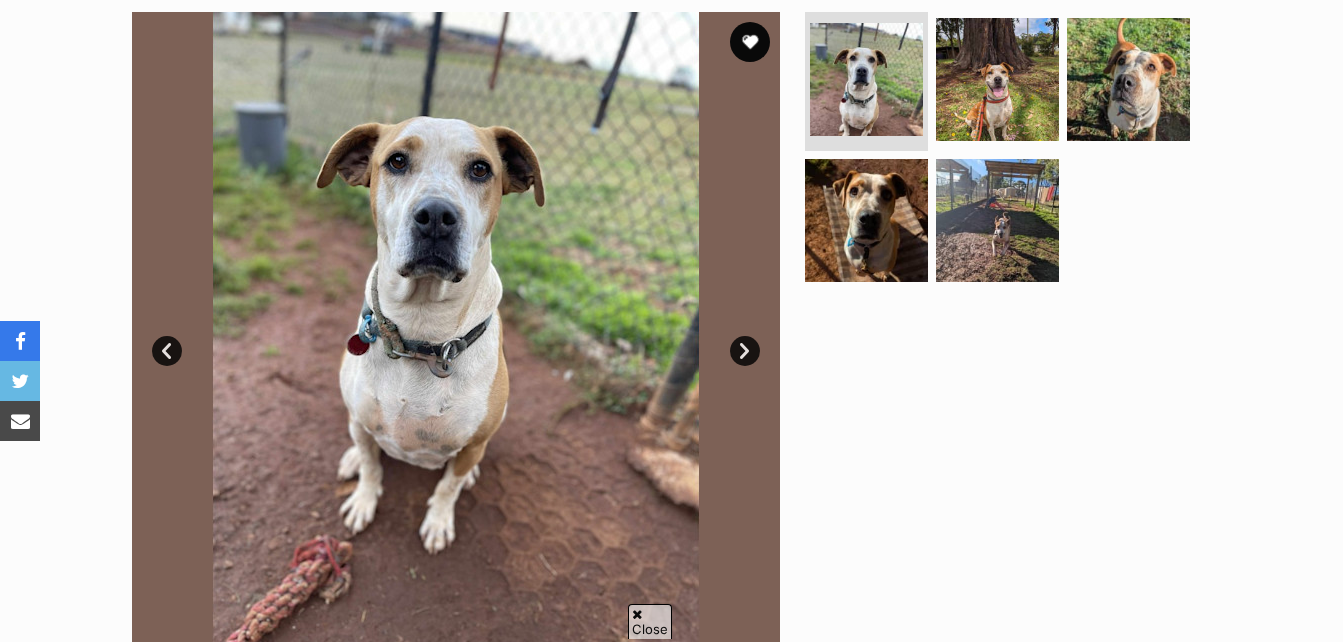 scroll, scrollTop: 0, scrollLeft: 0, axis: both 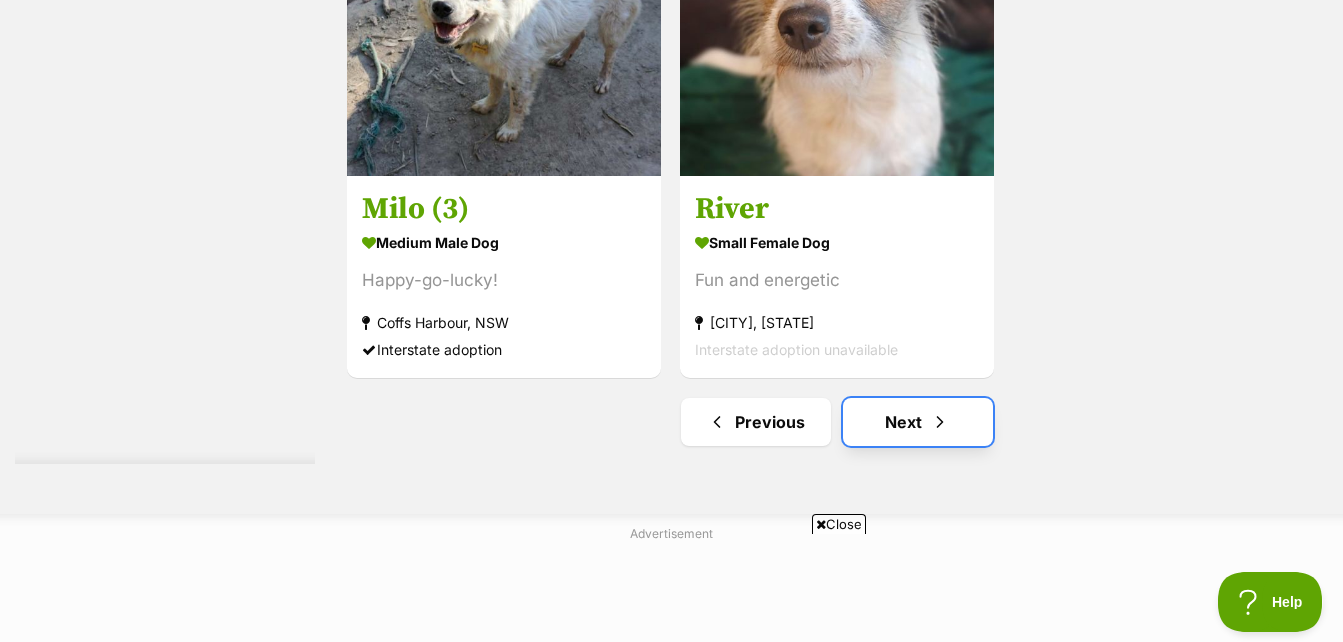 click on "Next" at bounding box center [918, 422] 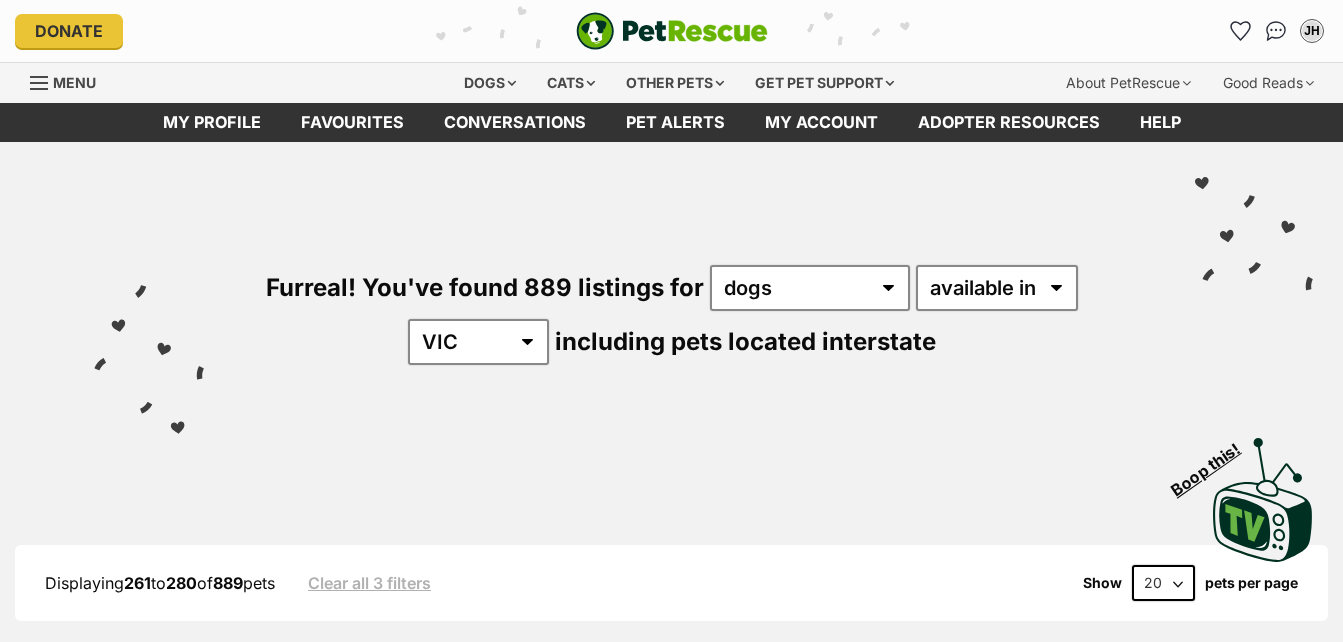 scroll, scrollTop: 0, scrollLeft: 0, axis: both 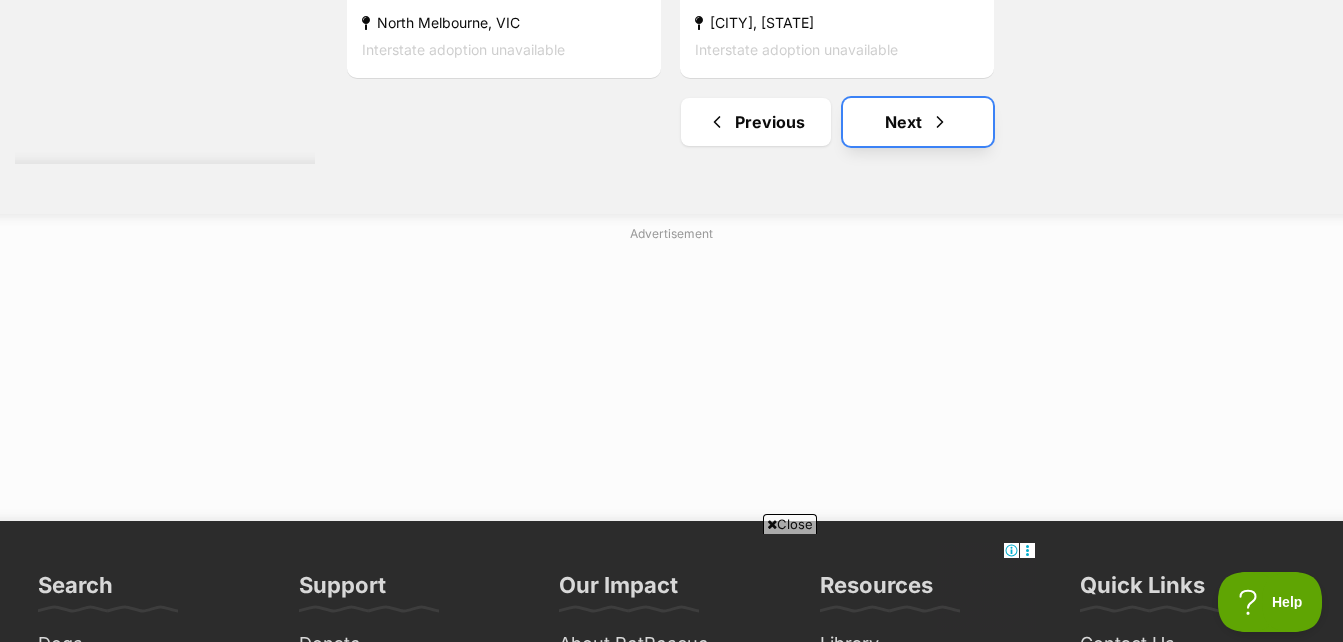 click at bounding box center [940, 122] 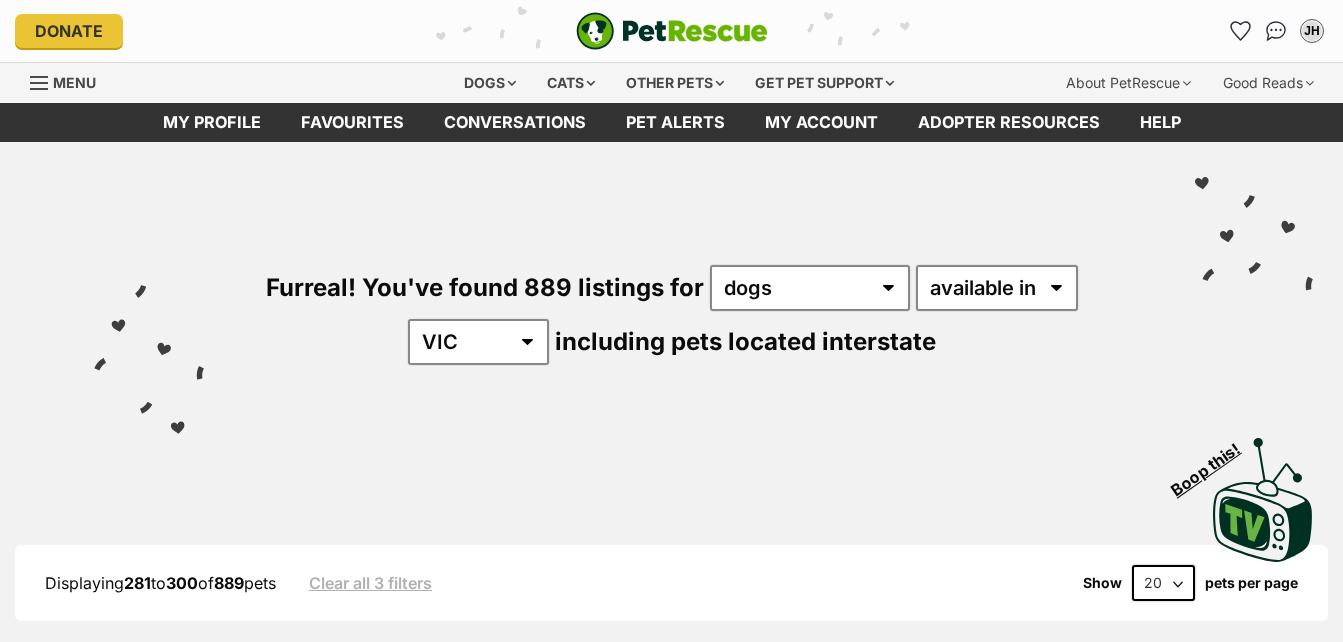 scroll, scrollTop: 0, scrollLeft: 0, axis: both 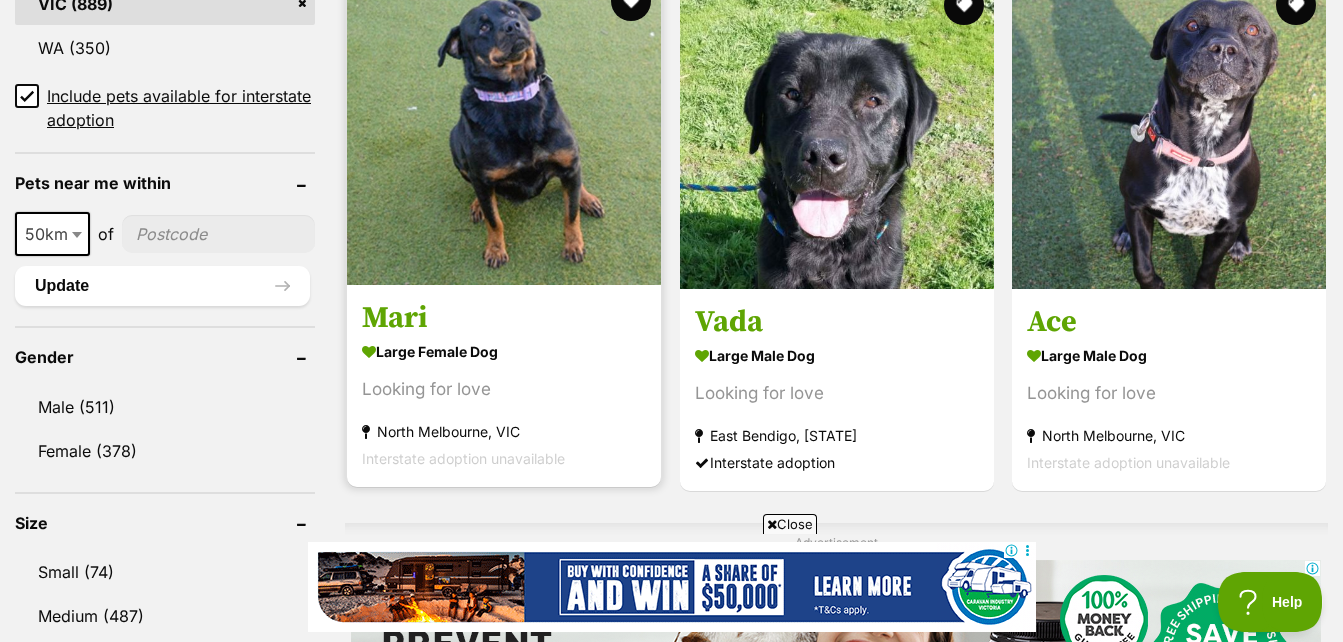 click on "Mari" at bounding box center [504, 318] 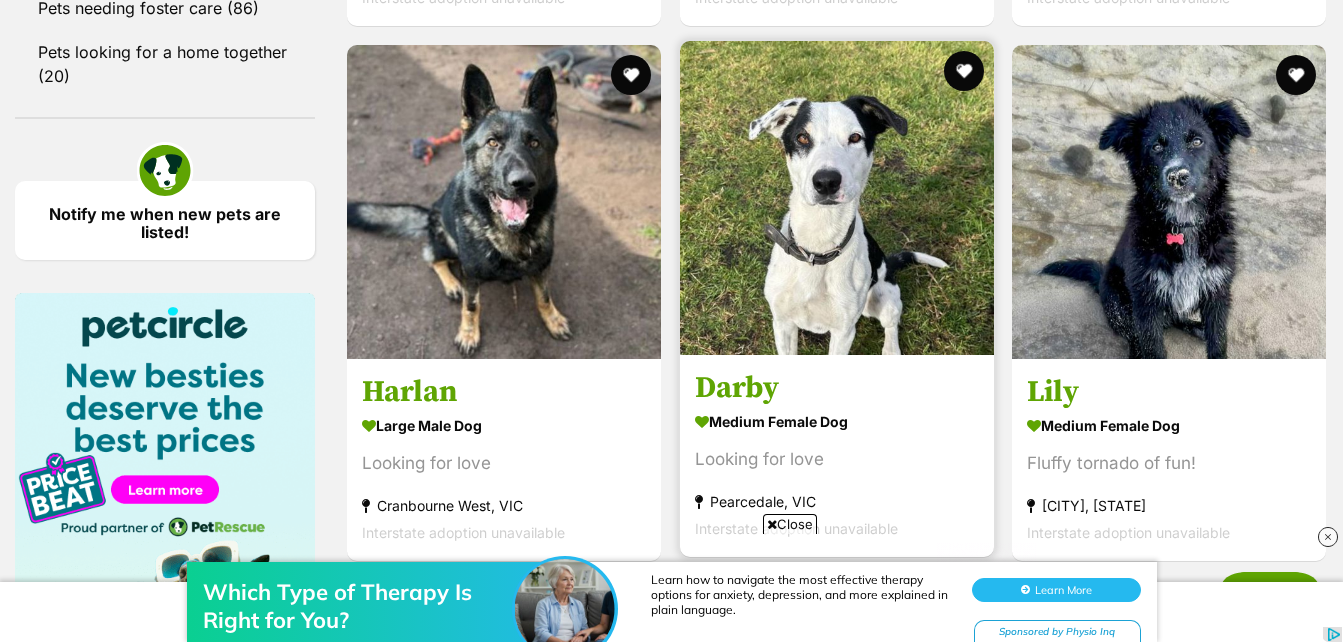 scroll, scrollTop: 2800, scrollLeft: 0, axis: vertical 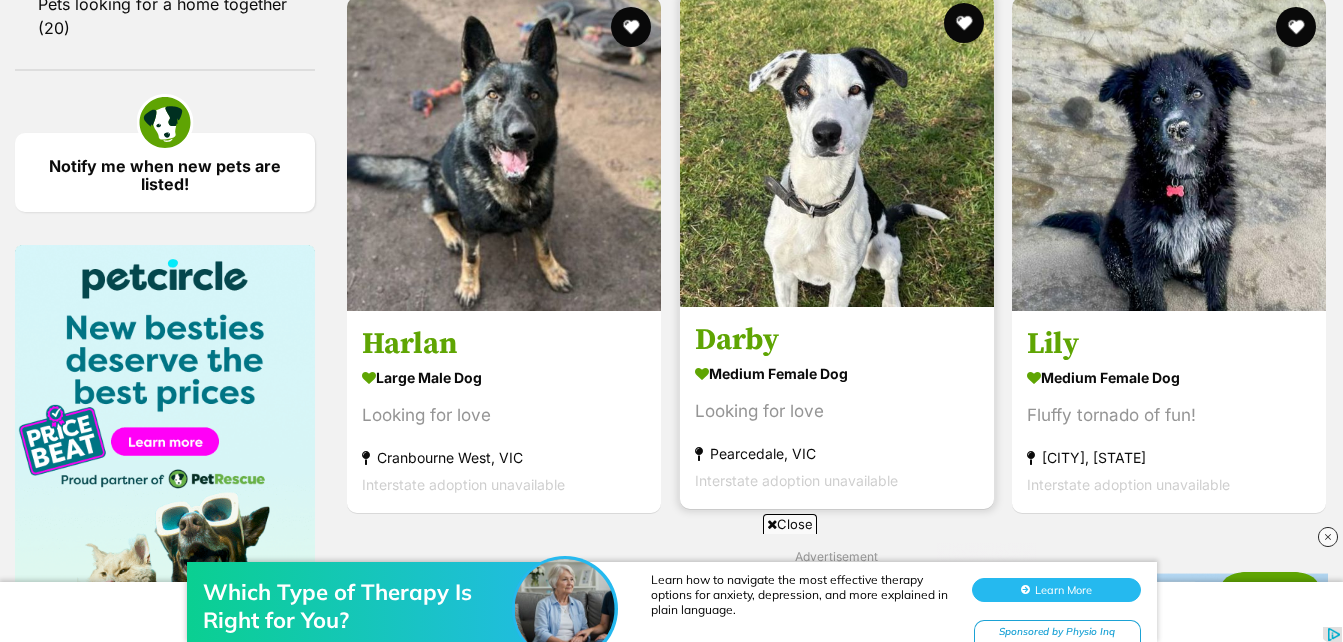 click on "Darby" at bounding box center [837, 340] 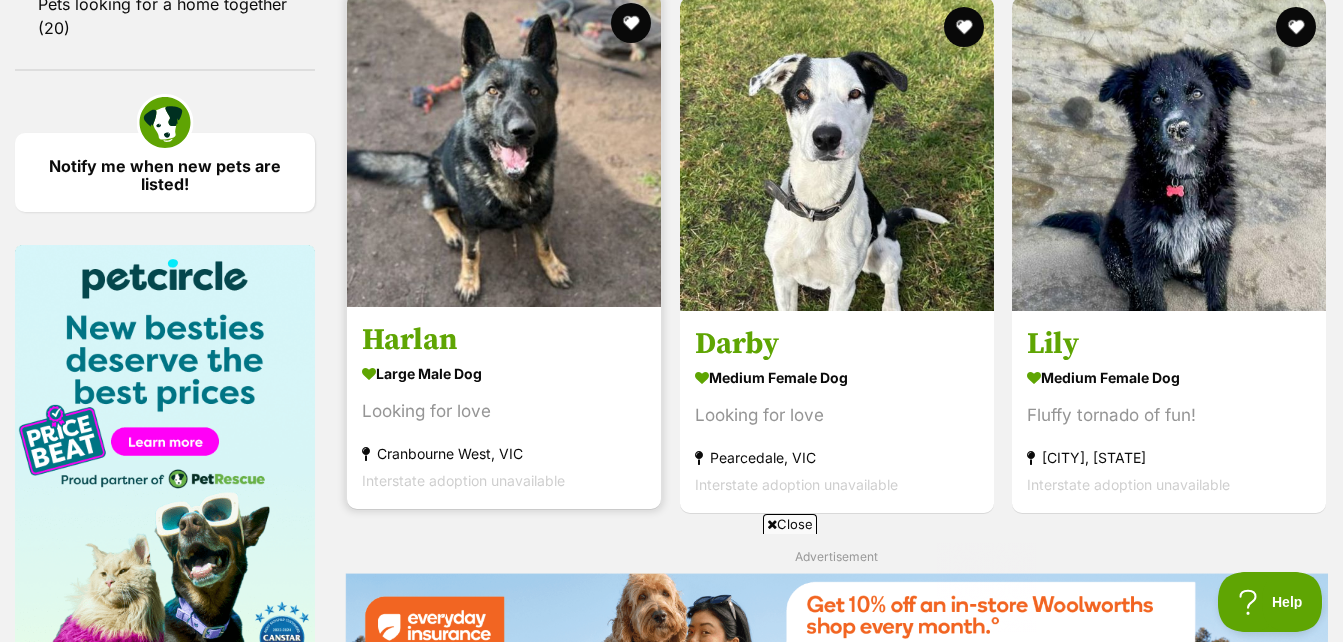 scroll, scrollTop: 0, scrollLeft: 0, axis: both 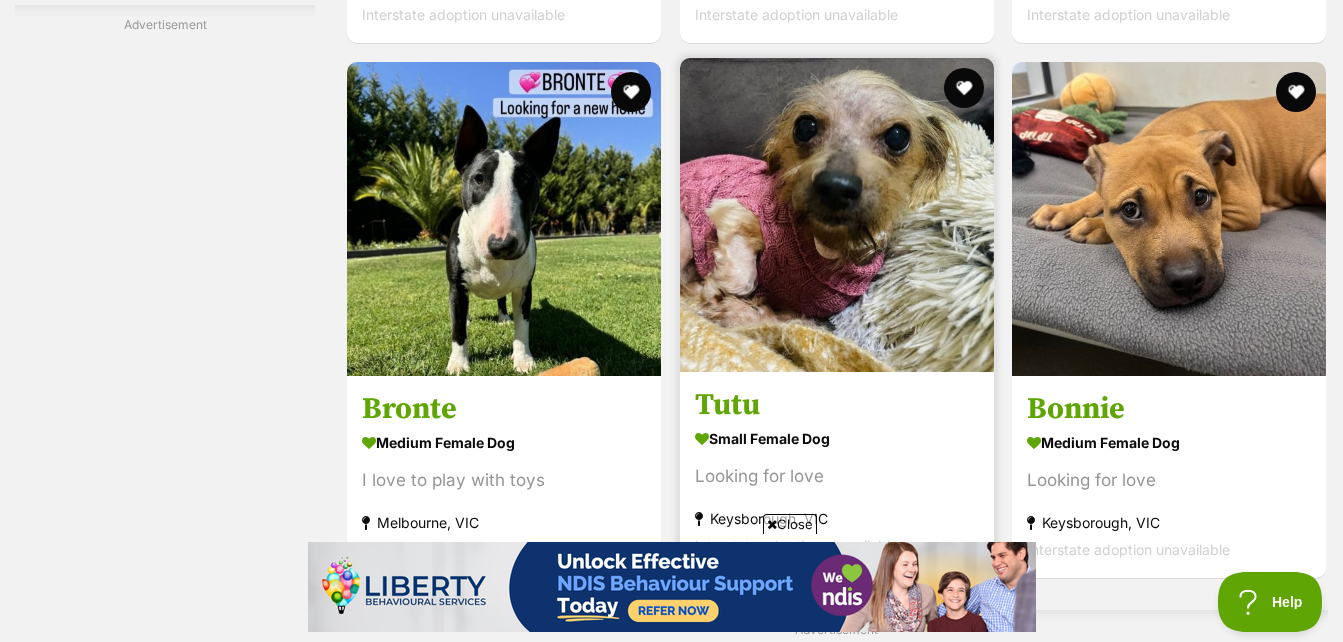 click on "Tutu" at bounding box center [837, 405] 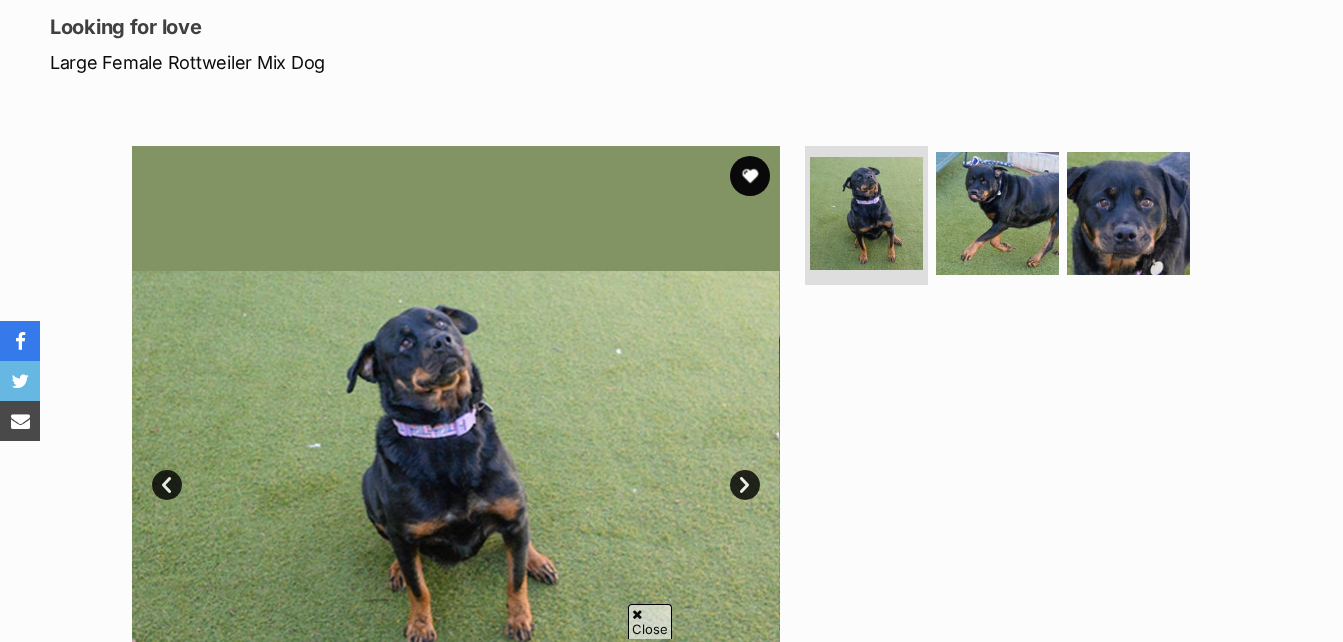 scroll, scrollTop: 300, scrollLeft: 0, axis: vertical 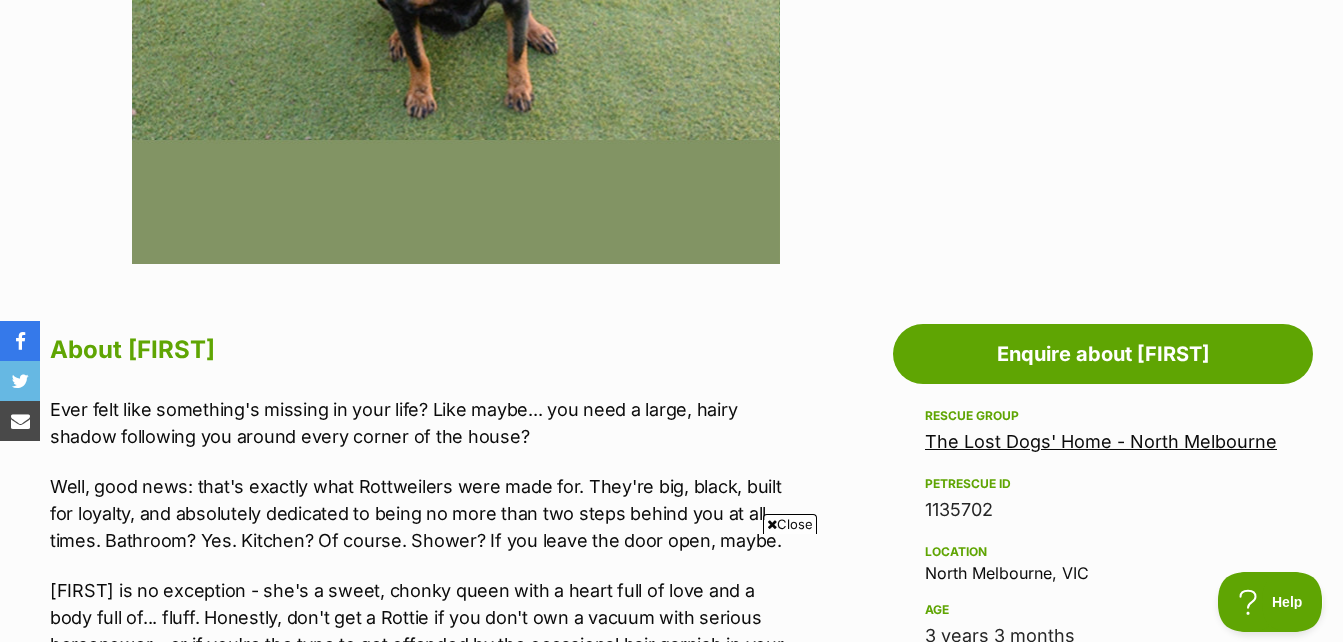 click on "The Lost Dogs' Home - North Melbourne" at bounding box center [1101, 441] 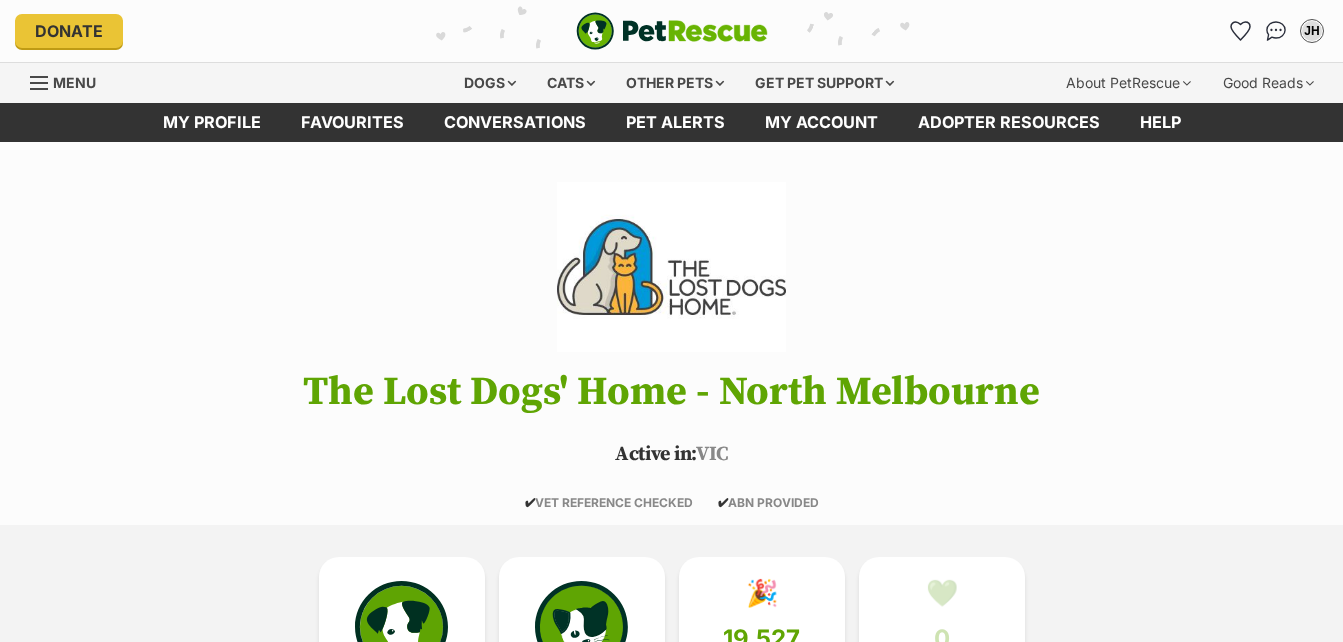scroll, scrollTop: 0, scrollLeft: 0, axis: both 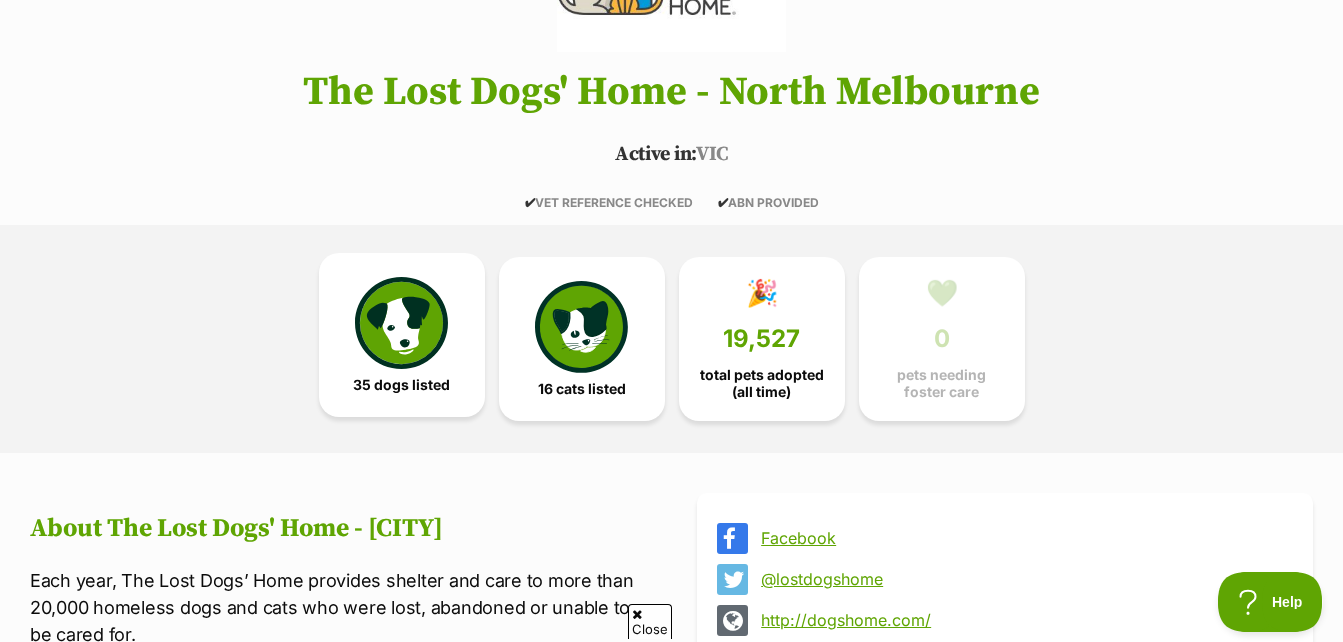click at bounding box center (401, 323) 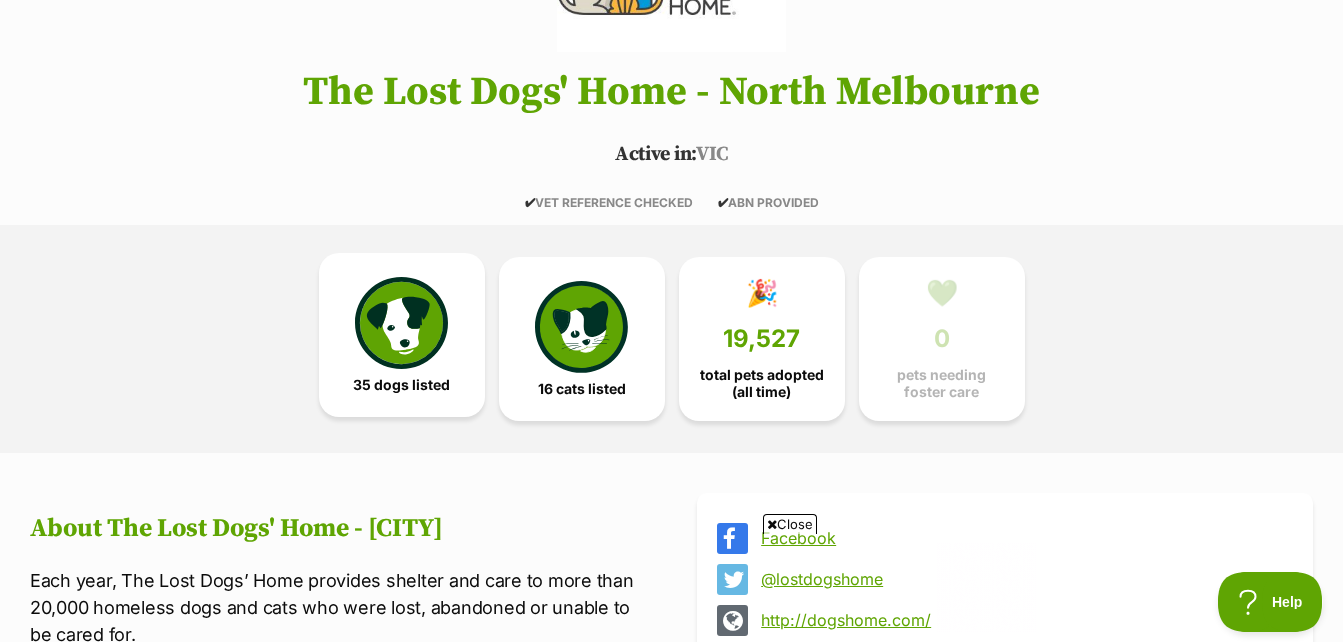 scroll, scrollTop: 0, scrollLeft: 0, axis: both 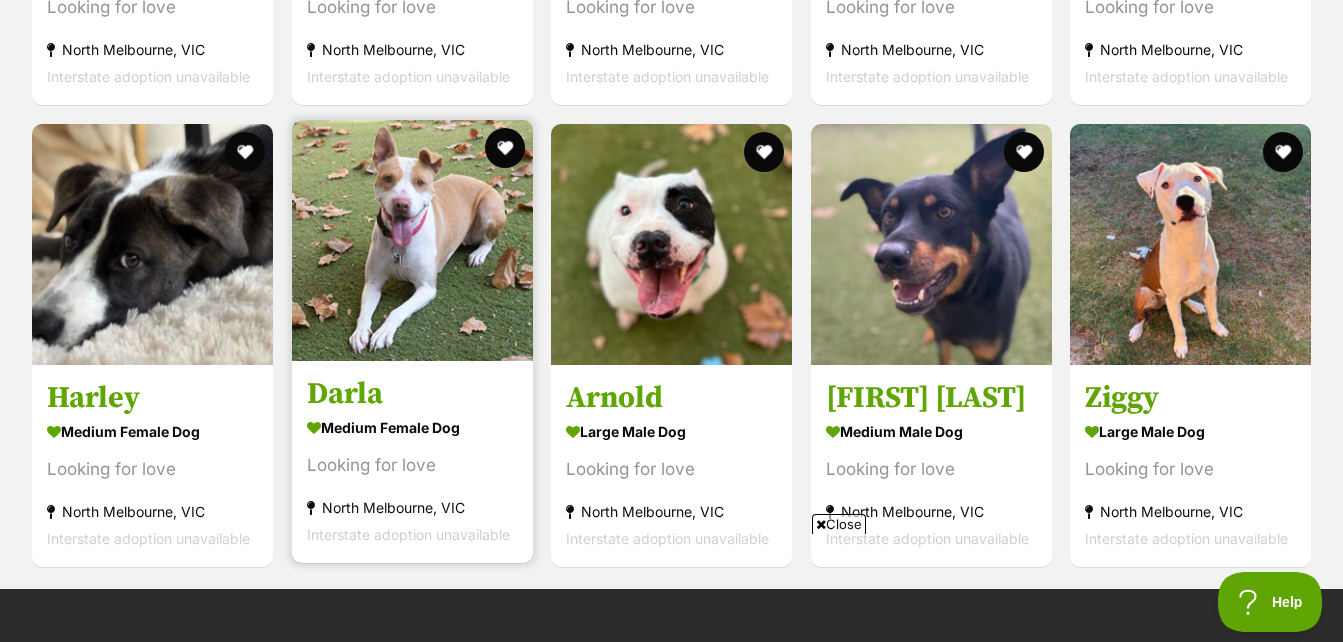 click on "Darla" at bounding box center [412, 394] 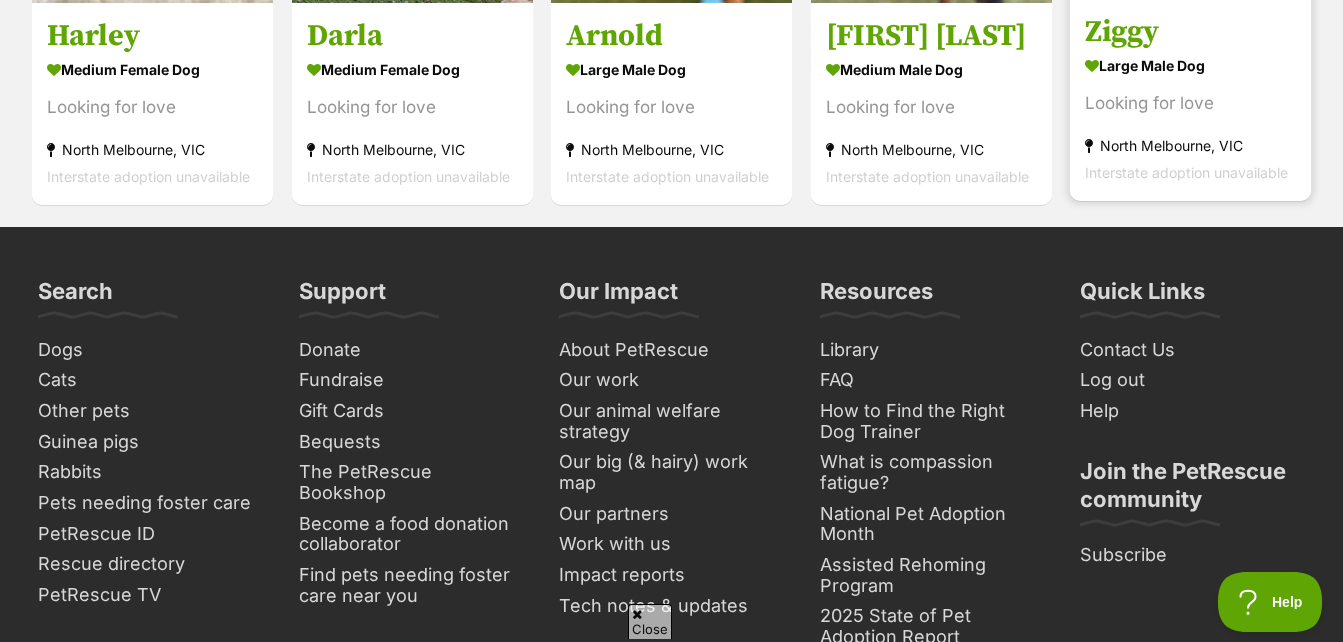 scroll, scrollTop: 4759, scrollLeft: 0, axis: vertical 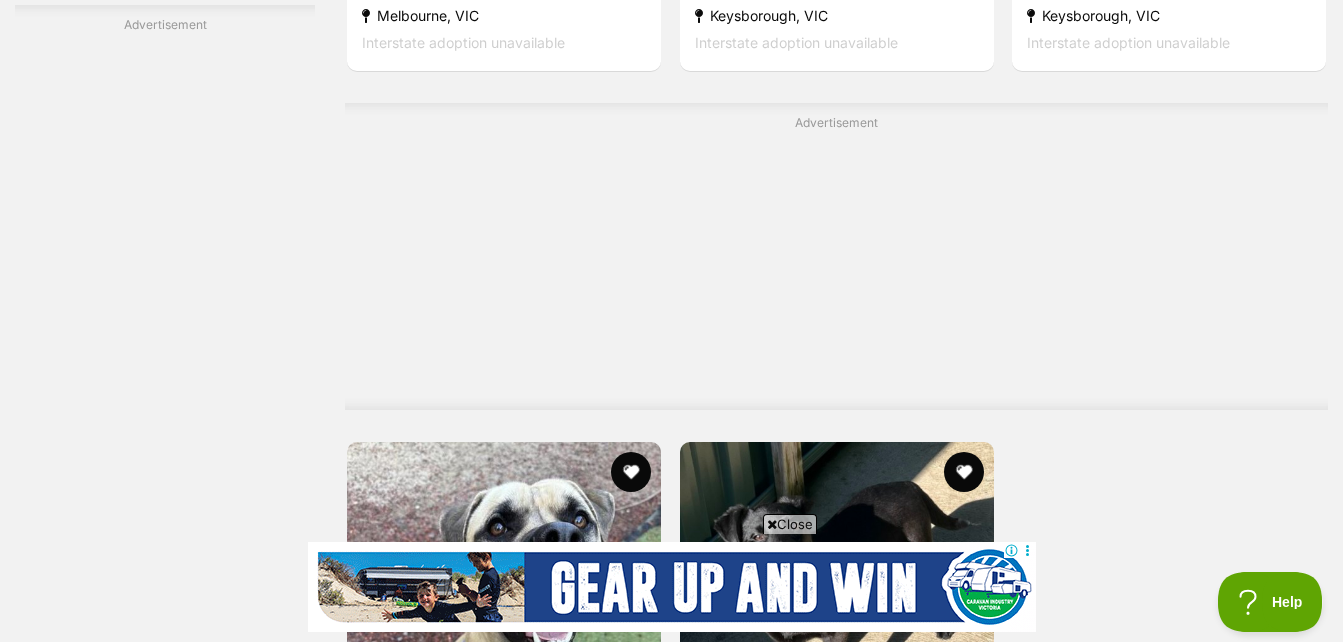click on "Next" at bounding box center (918, 1002) 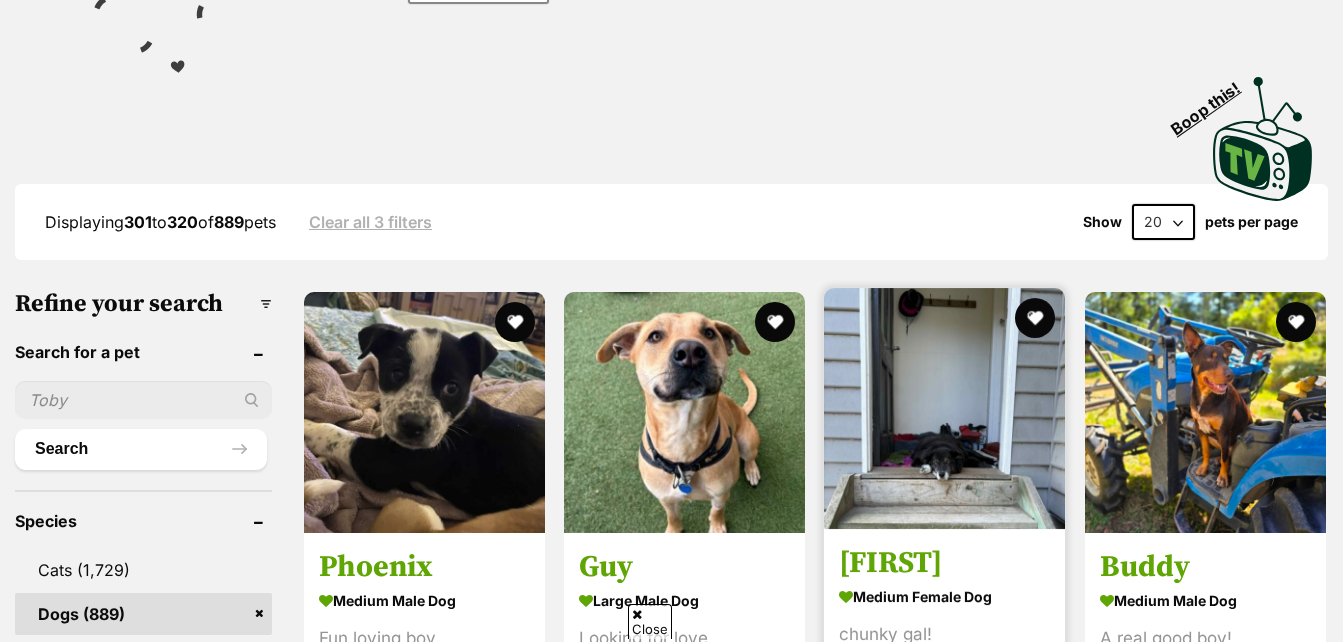 scroll, scrollTop: 400, scrollLeft: 0, axis: vertical 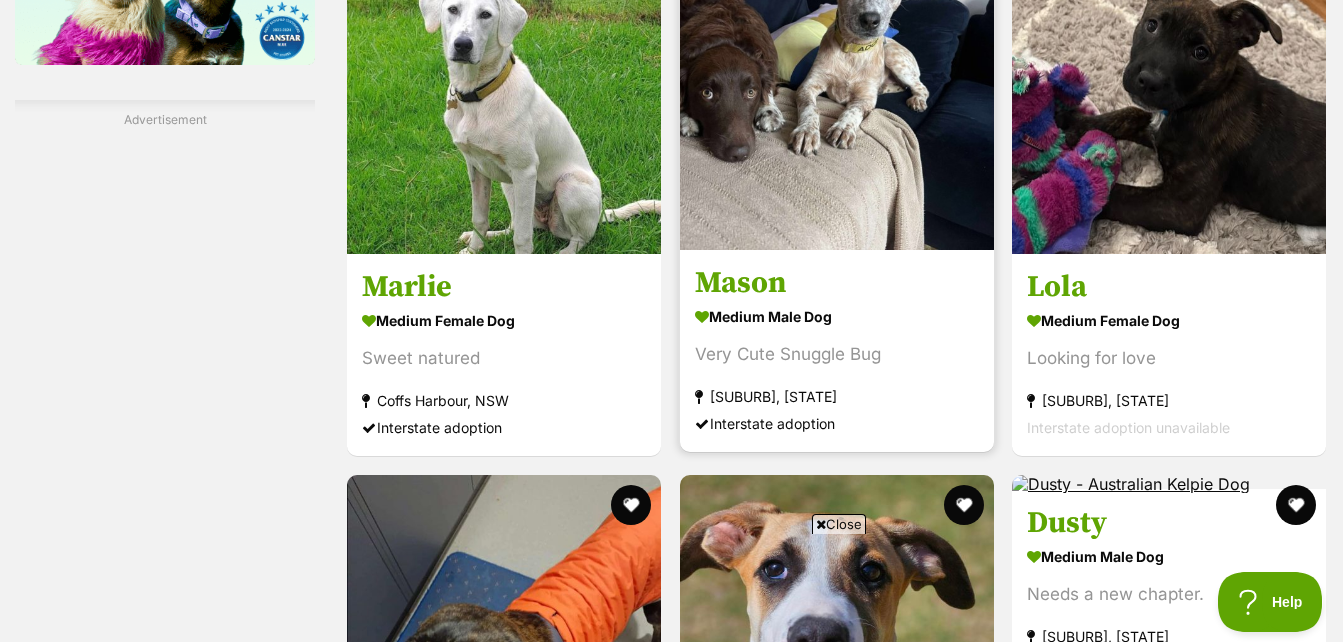 click on "Mason" at bounding box center (837, 283) 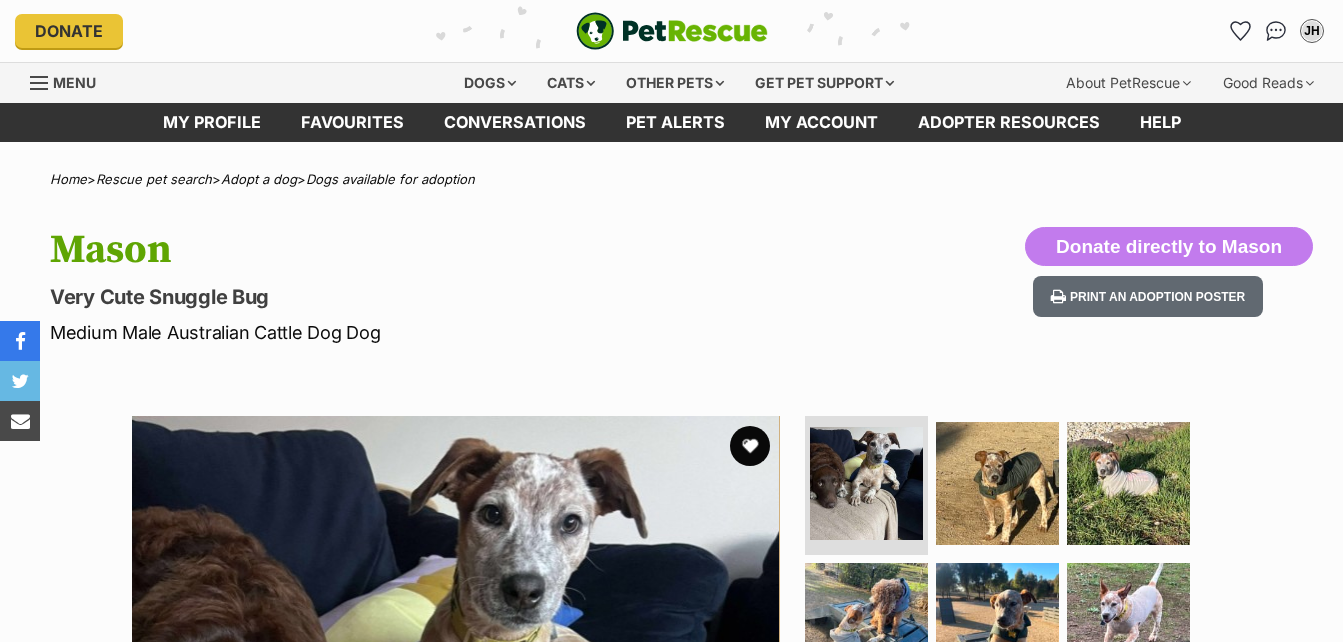 scroll, scrollTop: 0, scrollLeft: 0, axis: both 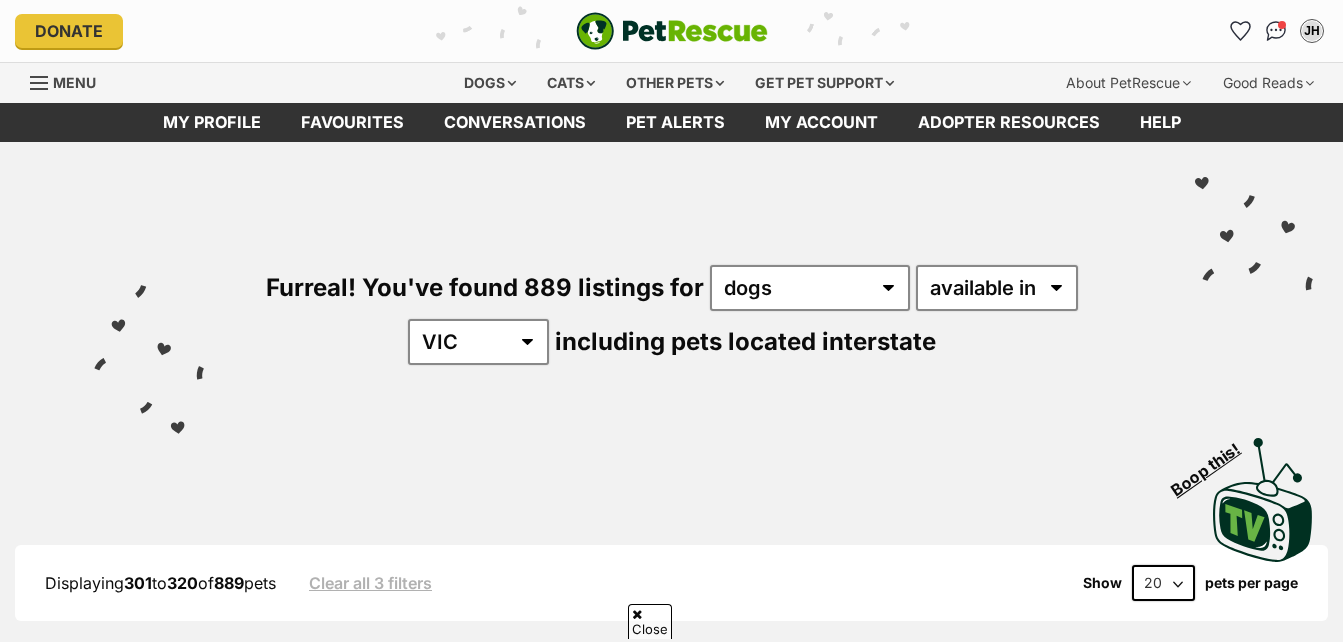 click on "Next" at bounding box center [896, 3574] 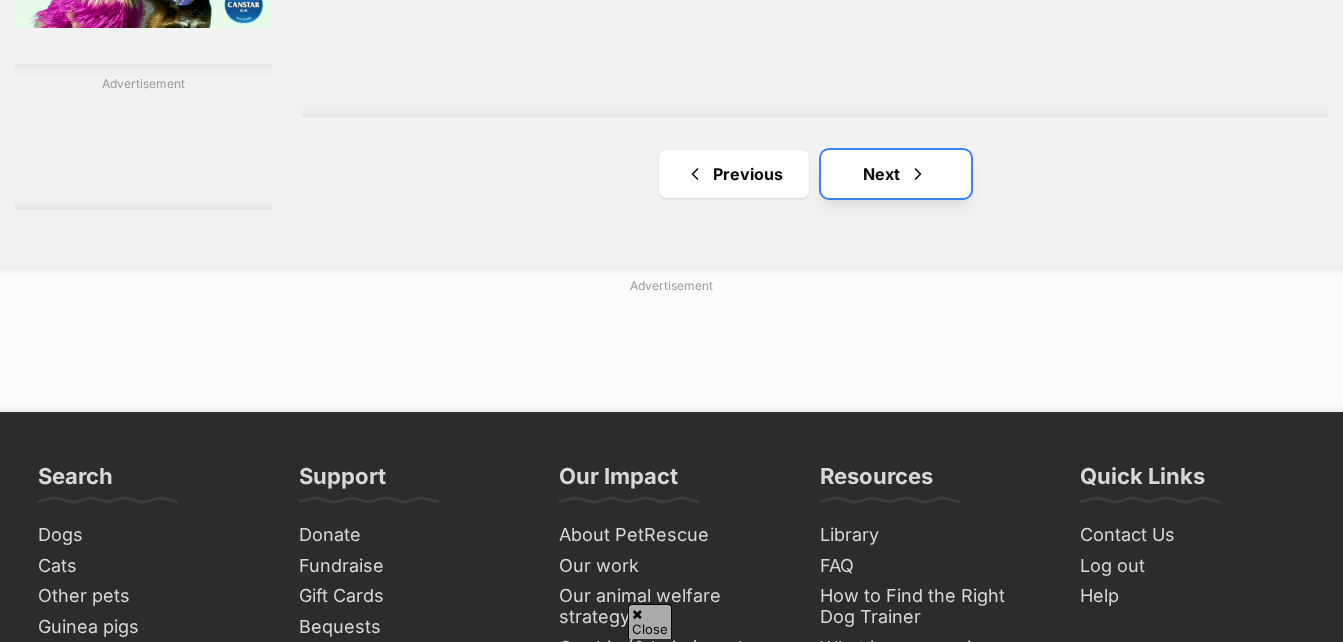 scroll, scrollTop: 3400, scrollLeft: 0, axis: vertical 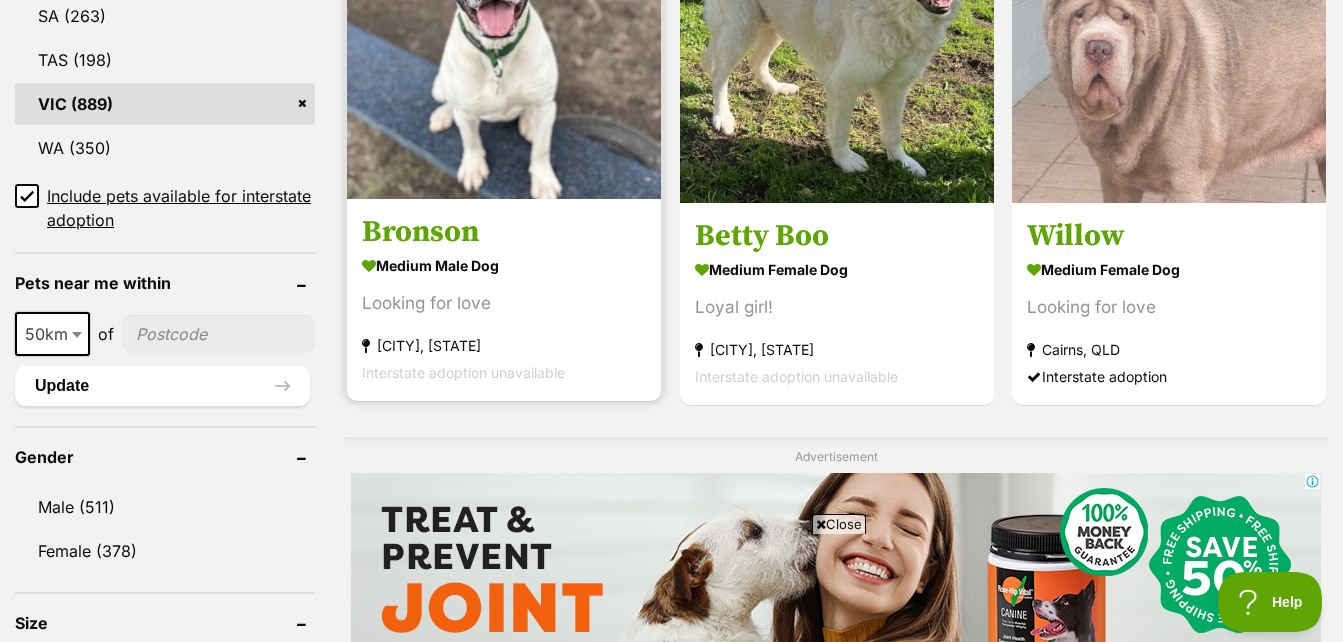 click on "Bronson" at bounding box center [504, 232] 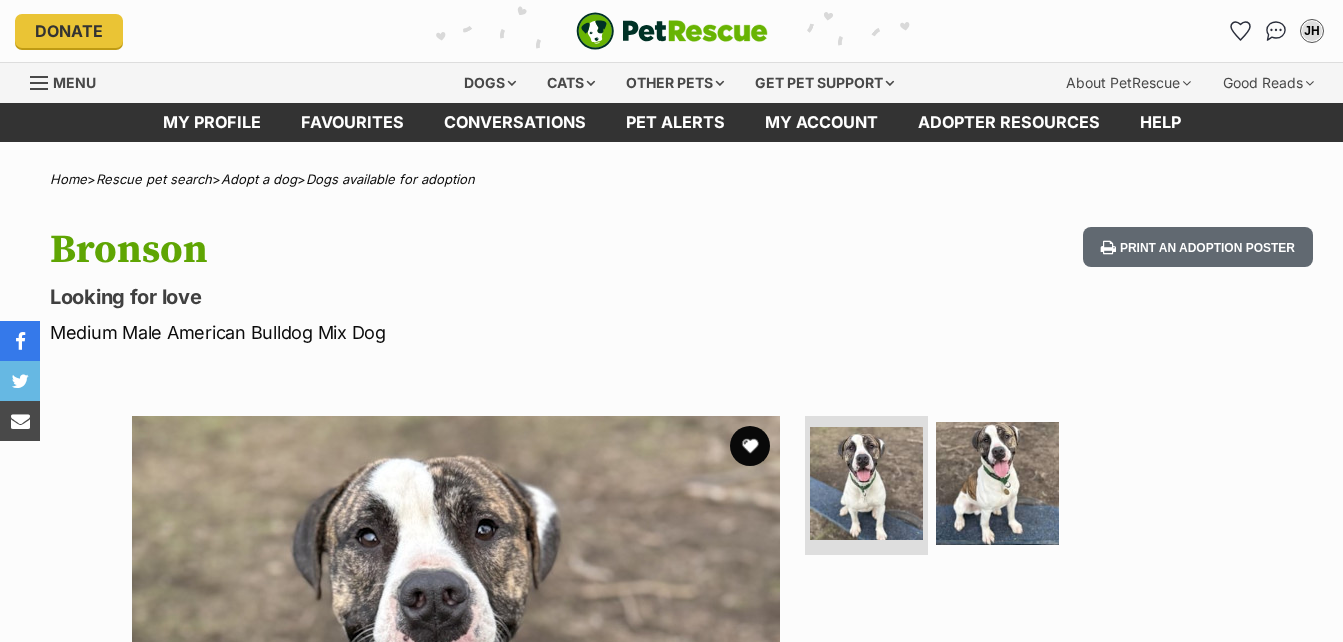scroll, scrollTop: 0, scrollLeft: 0, axis: both 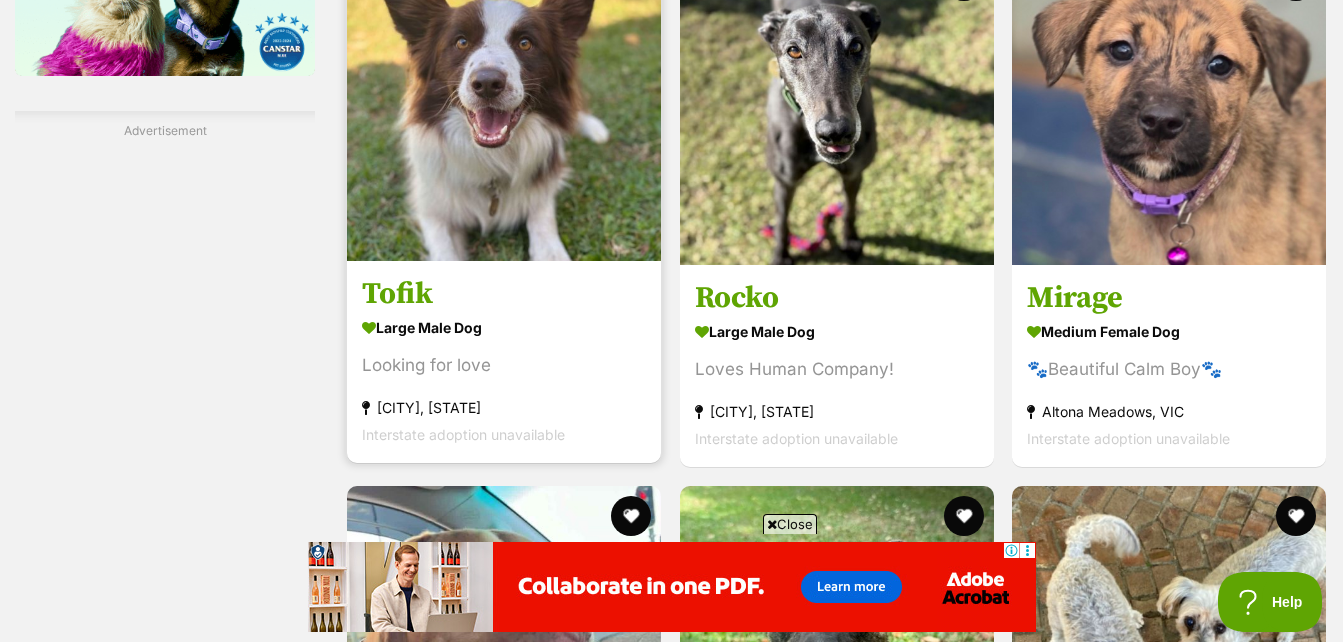 click on "Tofik" at bounding box center (504, 294) 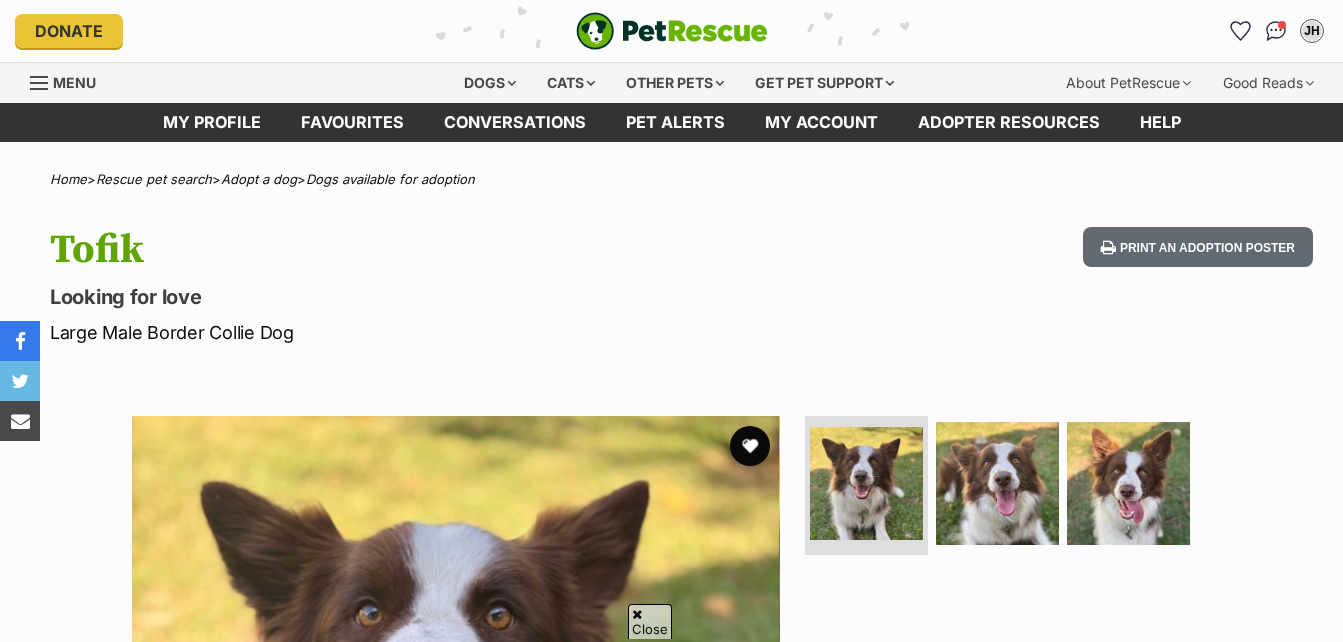 scroll, scrollTop: 300, scrollLeft: 0, axis: vertical 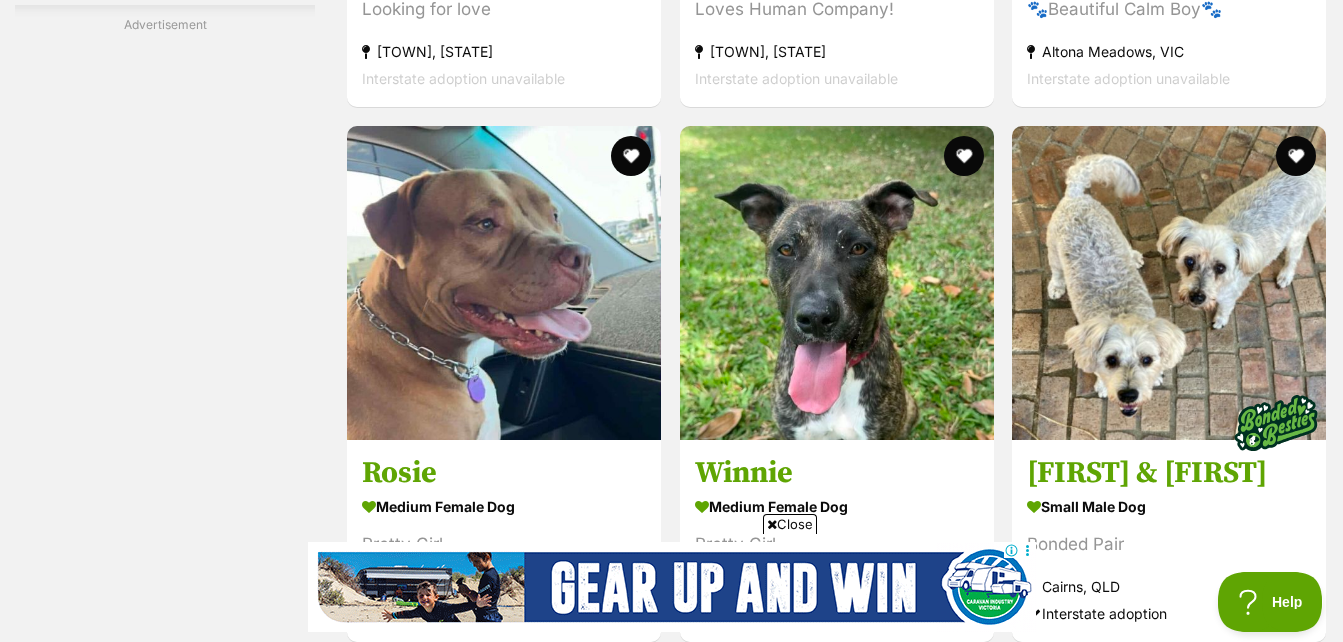click at bounding box center [940, 1573] 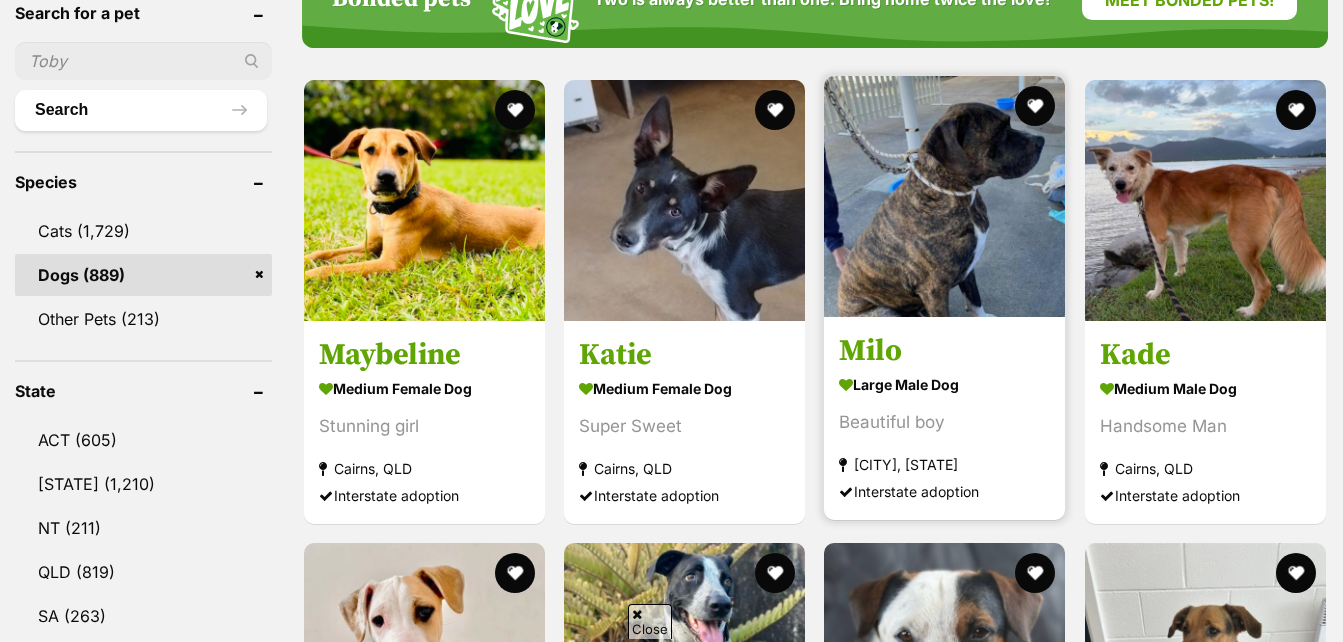 scroll, scrollTop: 700, scrollLeft: 0, axis: vertical 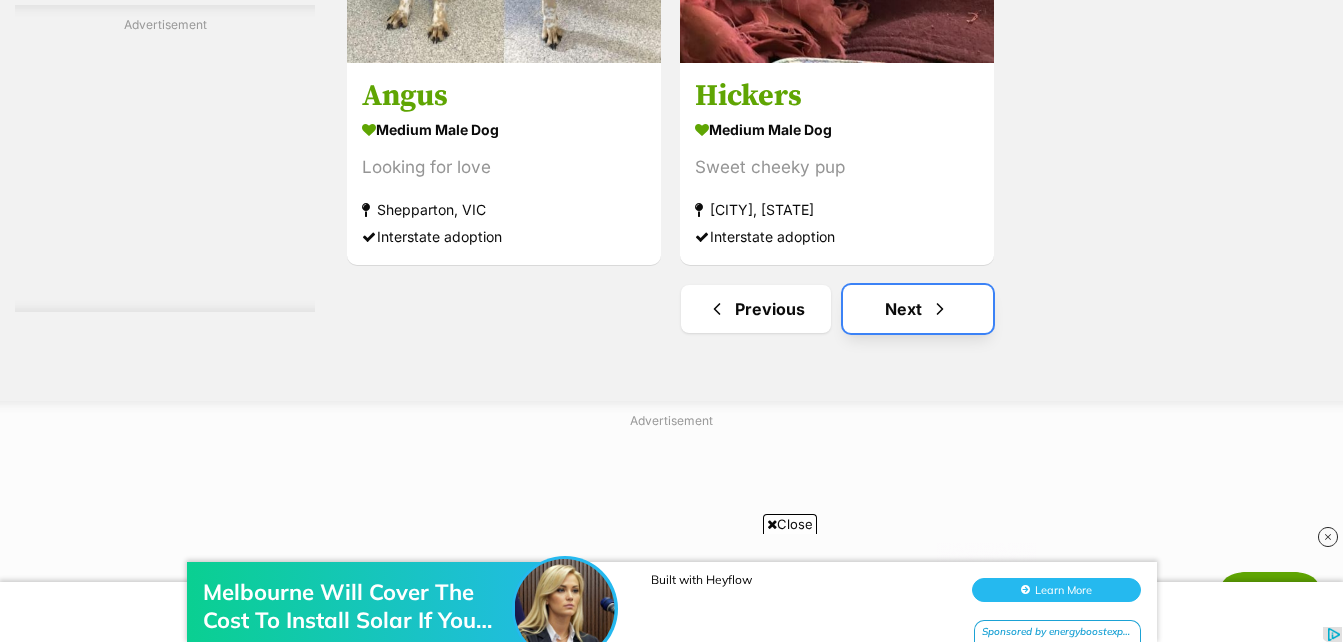 click on "Next" at bounding box center [918, 309] 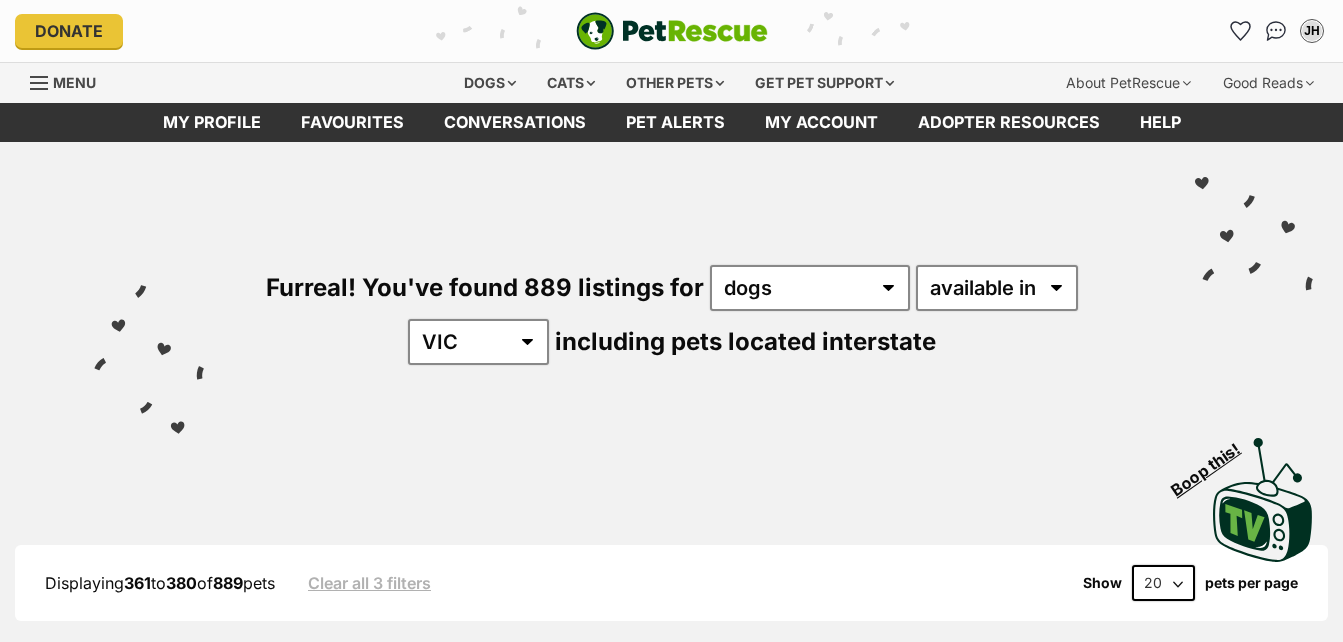 scroll, scrollTop: 0, scrollLeft: 0, axis: both 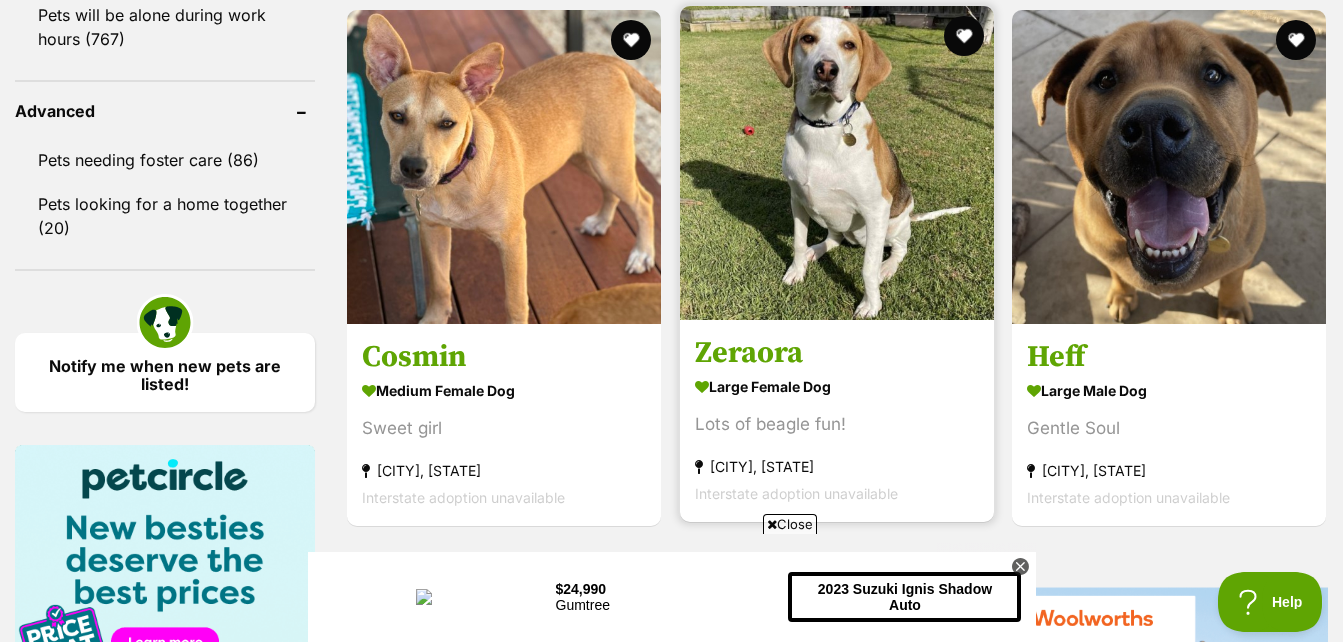 click on "Zeraora" at bounding box center (837, 354) 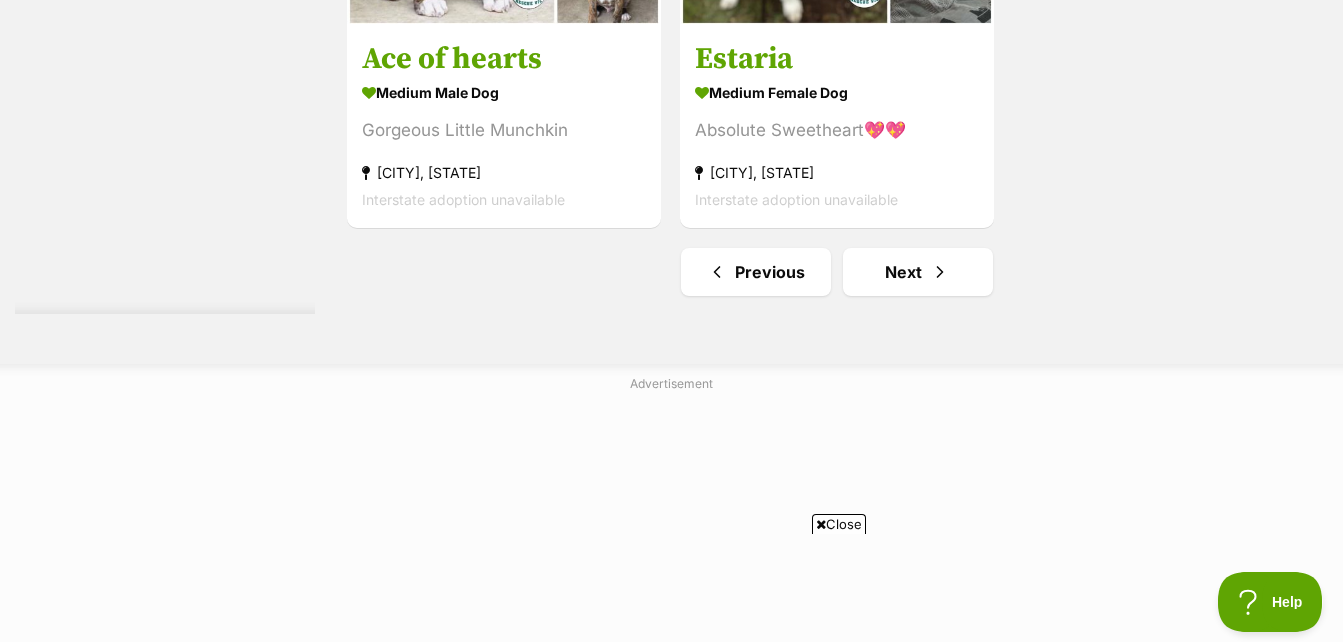 scroll, scrollTop: 5100, scrollLeft: 0, axis: vertical 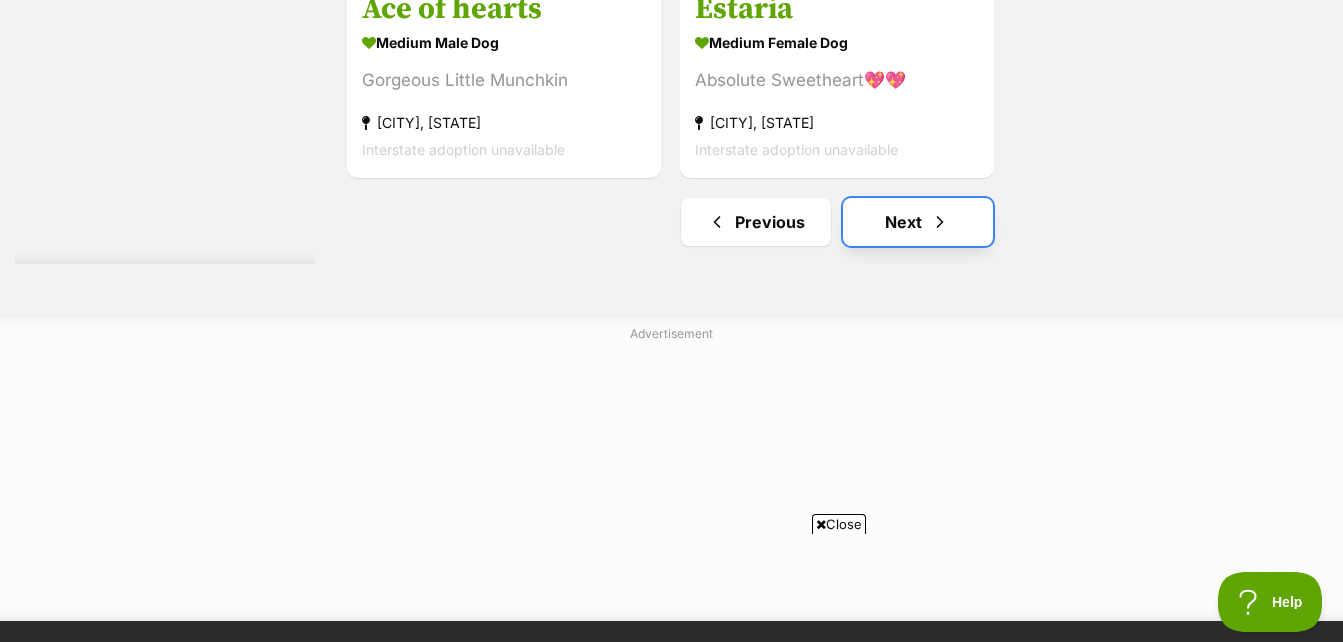 click on "Next" at bounding box center [918, 222] 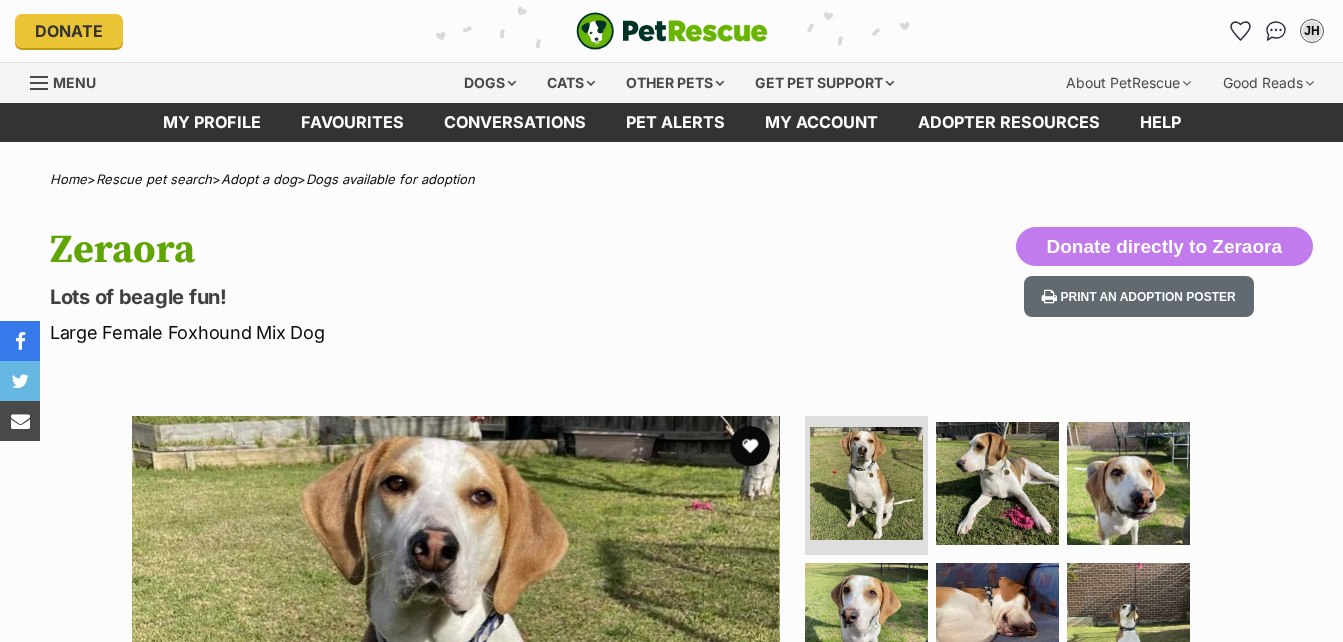 scroll, scrollTop: 0, scrollLeft: 0, axis: both 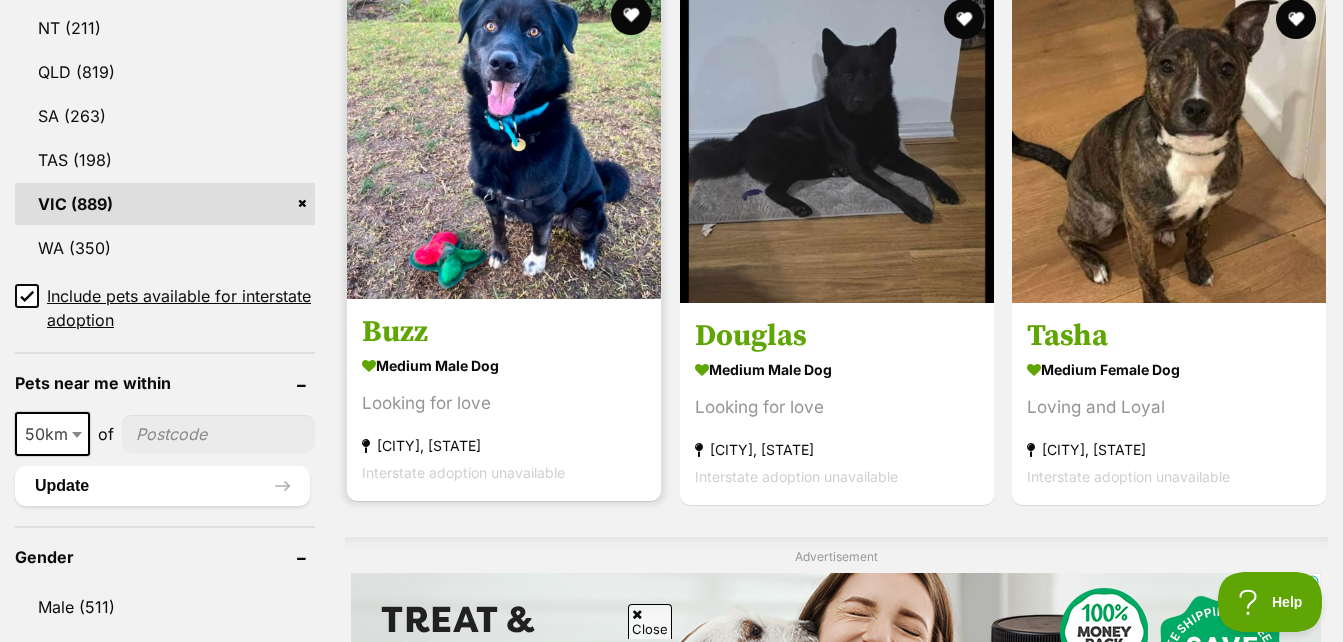 click on "Buzz" at bounding box center (504, 332) 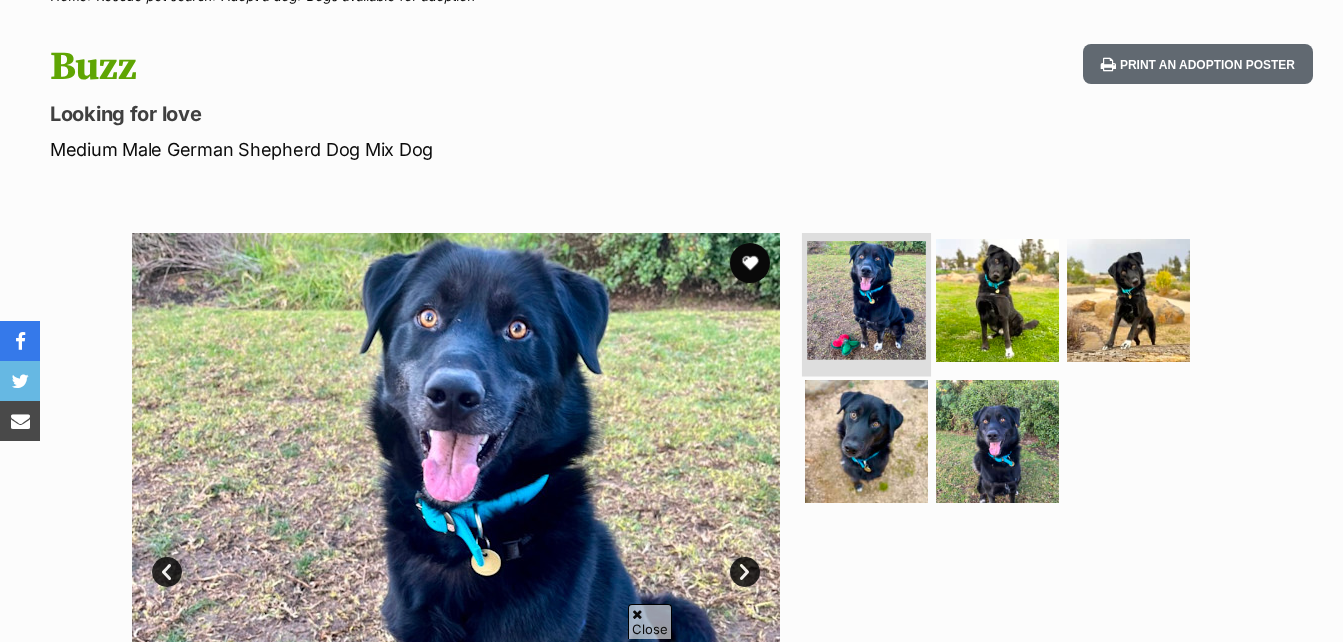 scroll, scrollTop: 300, scrollLeft: 0, axis: vertical 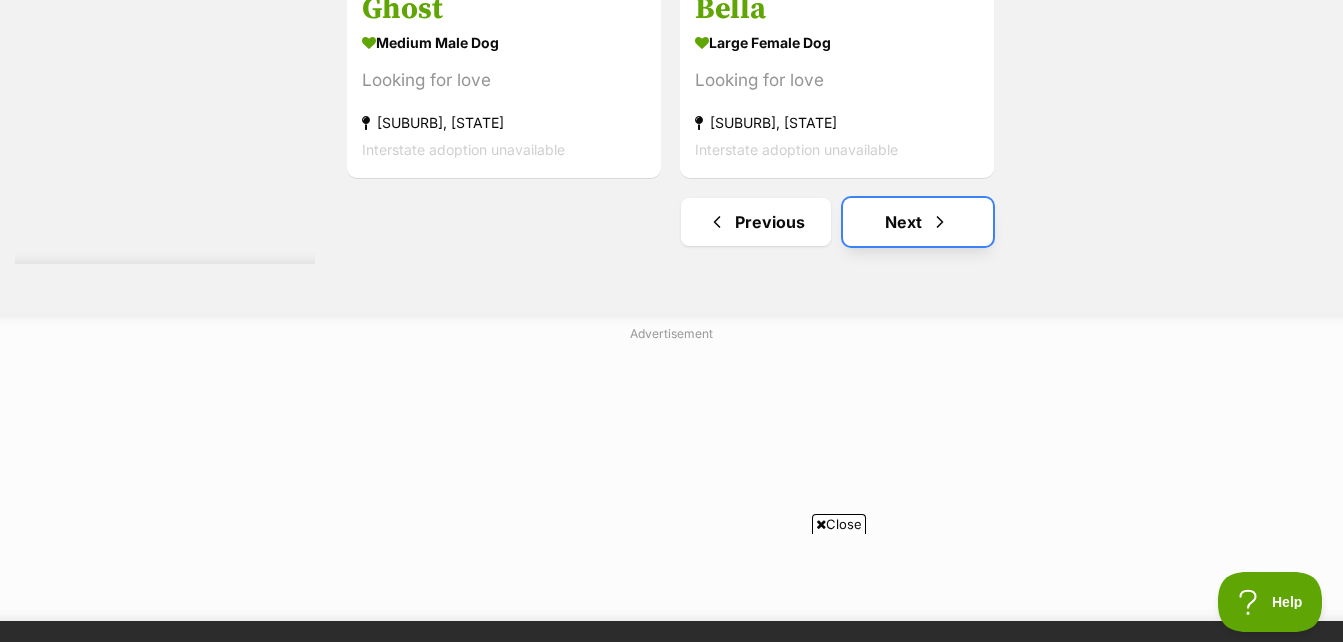 click at bounding box center (940, 222) 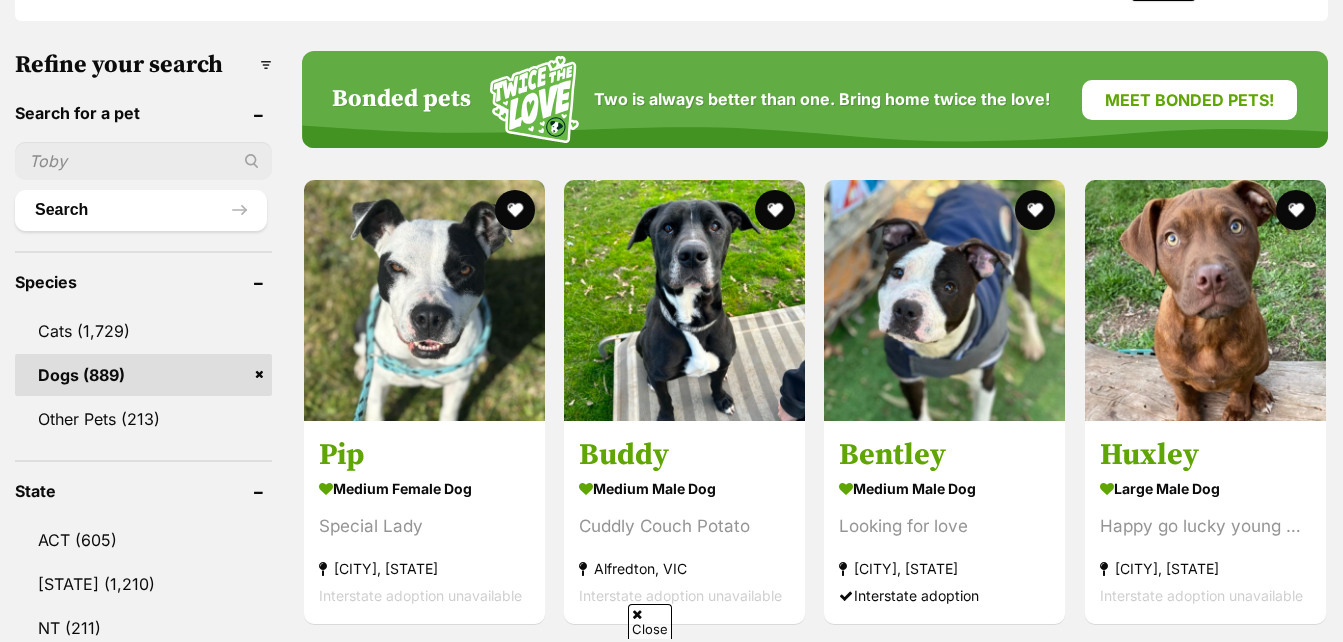 scroll, scrollTop: 800, scrollLeft: 0, axis: vertical 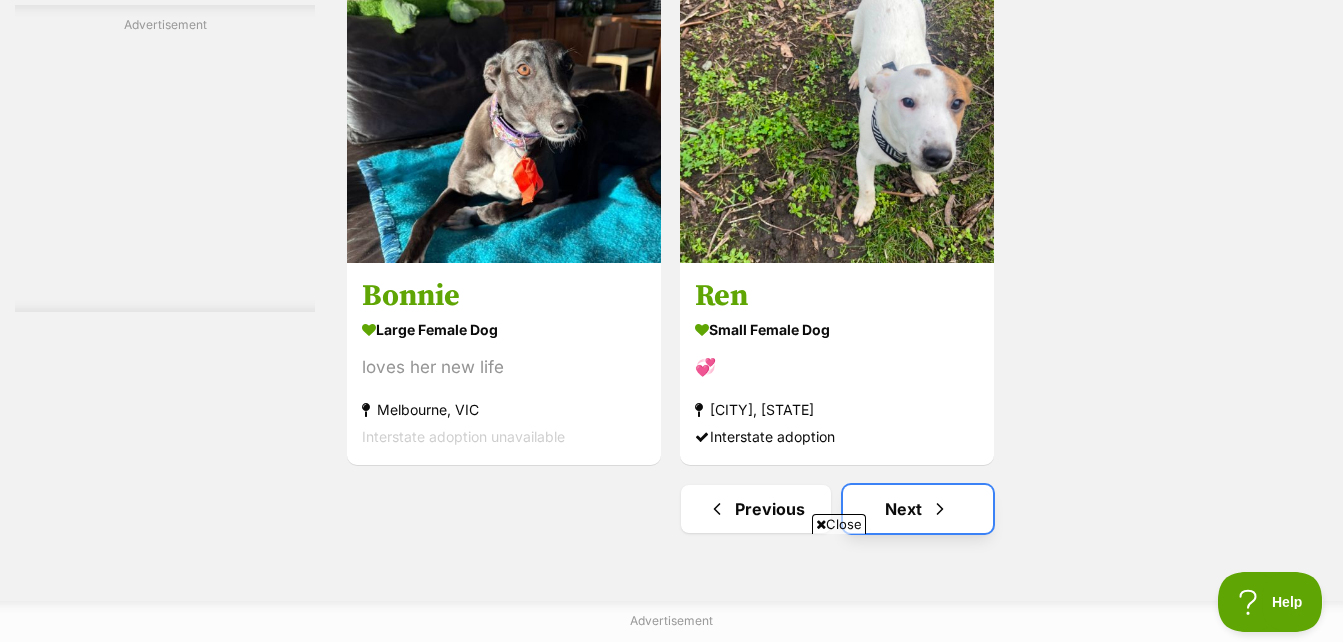 click on "Next" at bounding box center [918, 509] 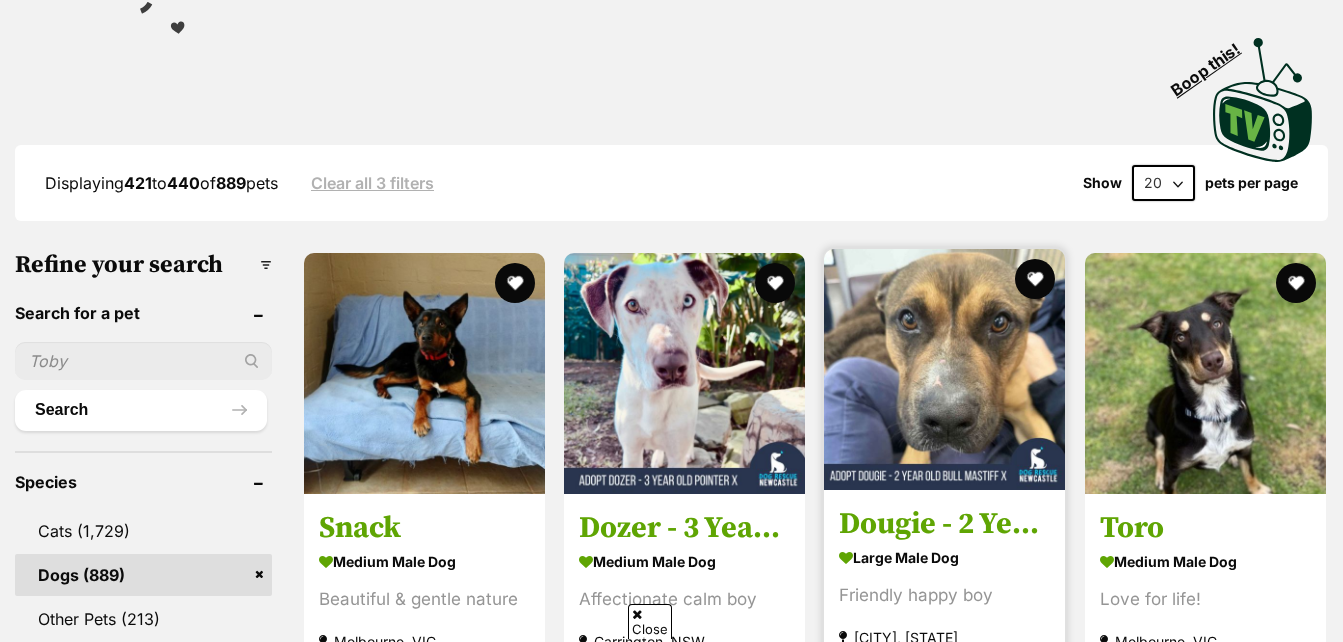 scroll, scrollTop: 400, scrollLeft: 0, axis: vertical 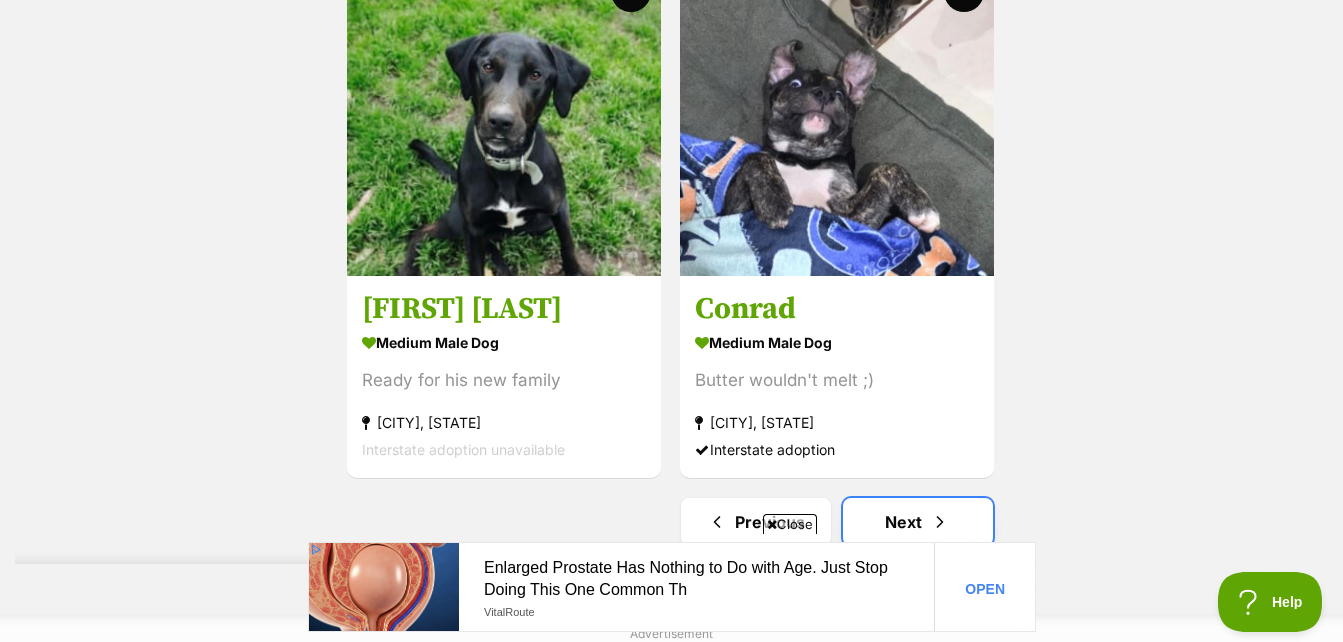 click at bounding box center [940, 522] 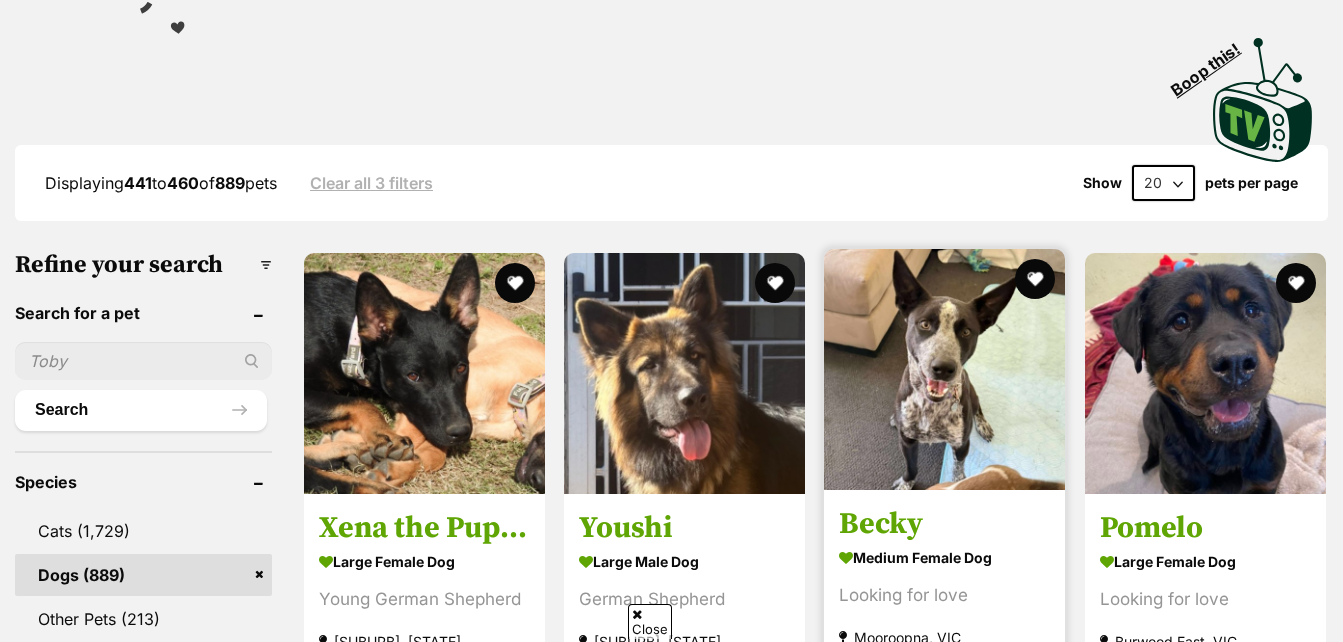 scroll, scrollTop: 400, scrollLeft: 0, axis: vertical 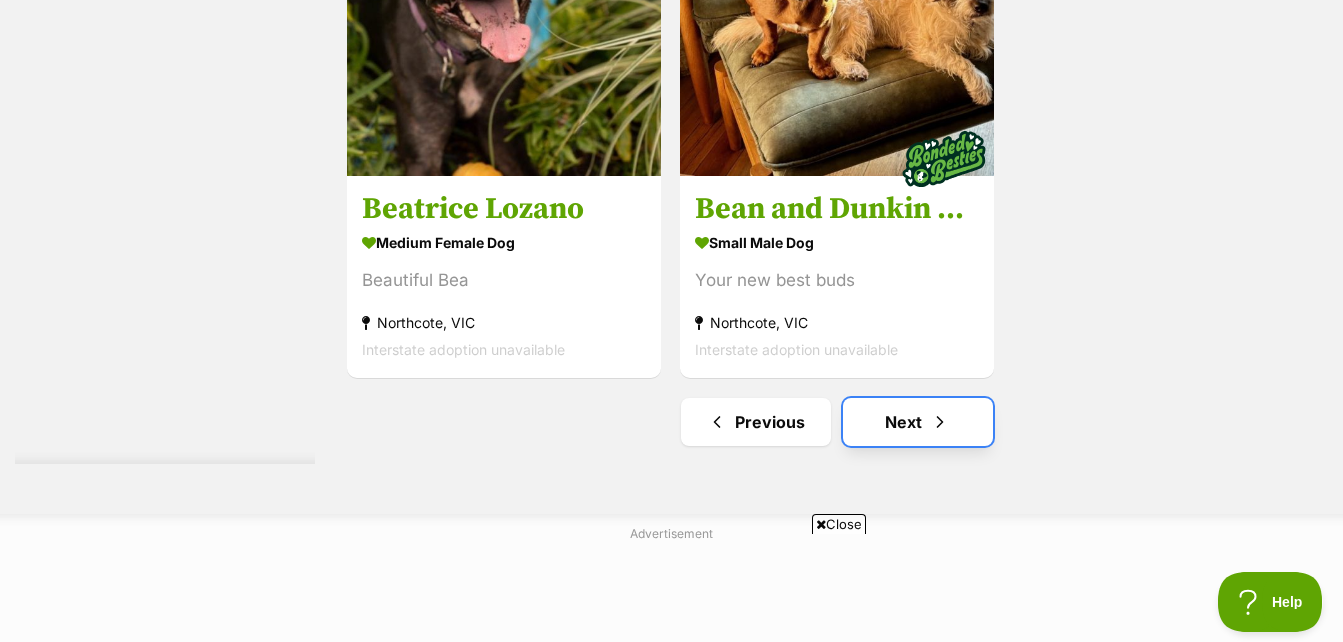 click on "Next" at bounding box center [918, 422] 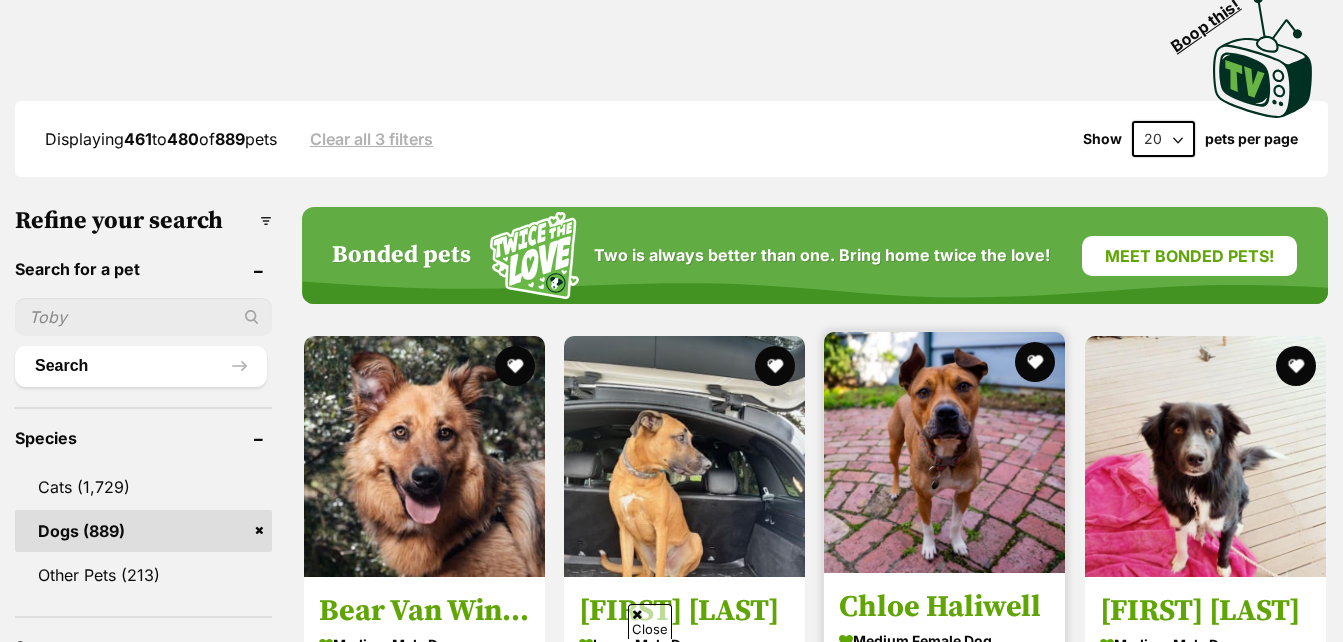scroll, scrollTop: 700, scrollLeft: 0, axis: vertical 